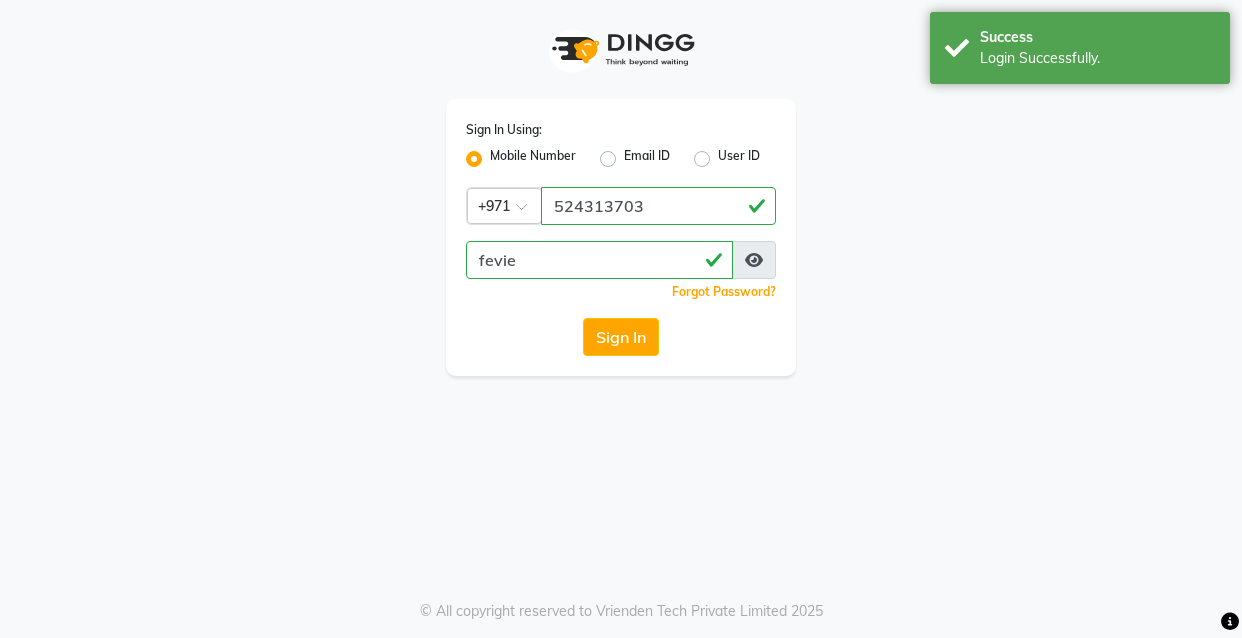 scroll, scrollTop: 0, scrollLeft: 0, axis: both 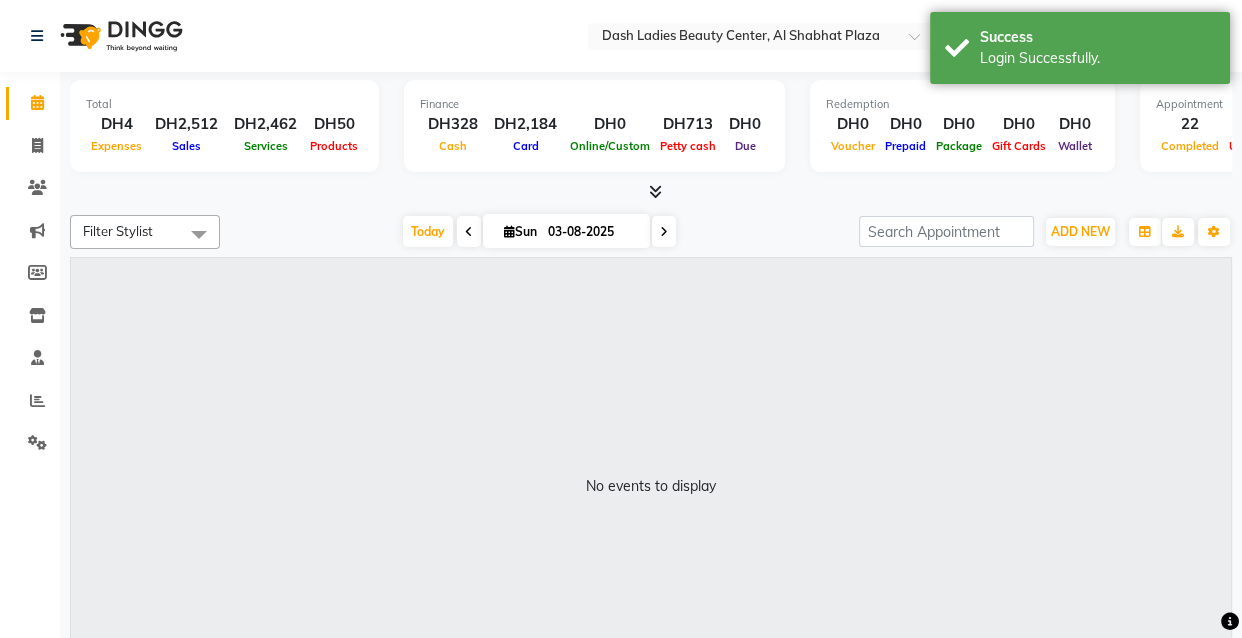 select on "en" 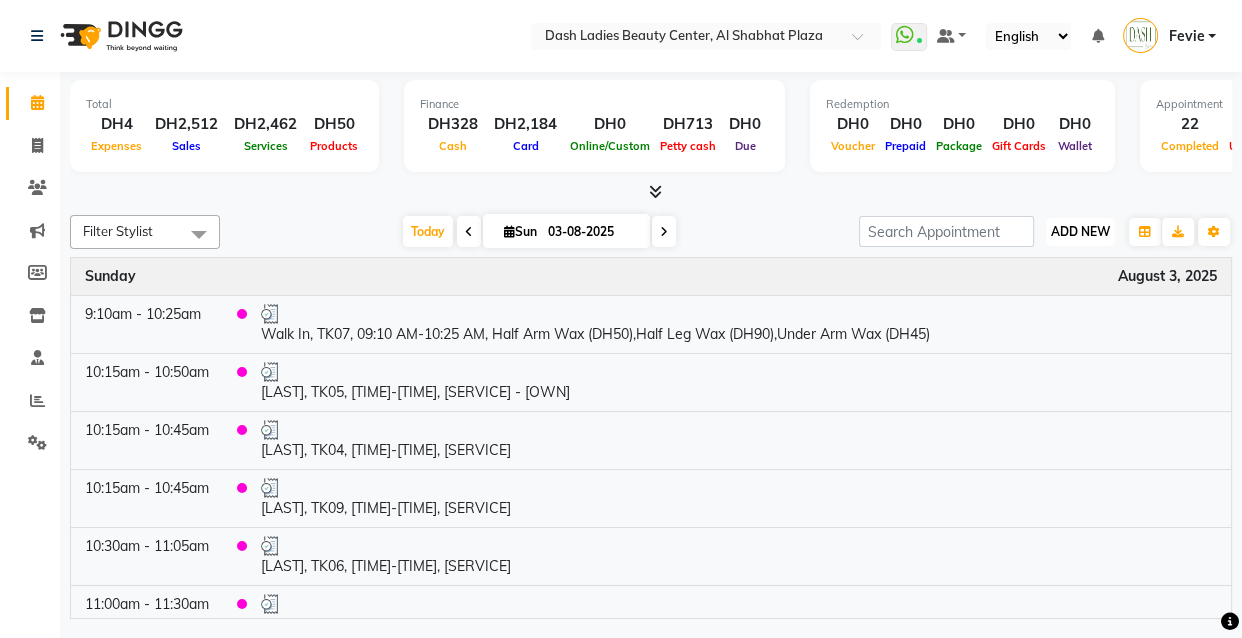 click on "ADD NEW" at bounding box center (1080, 231) 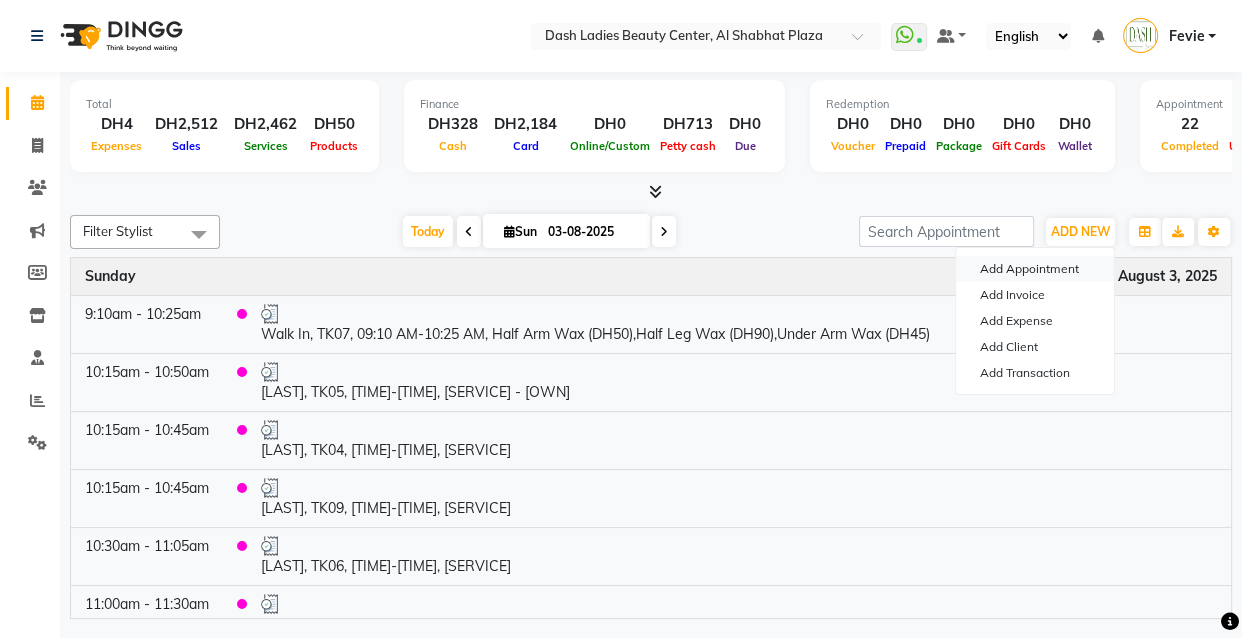 click on "Add Appointment" at bounding box center [1035, 269] 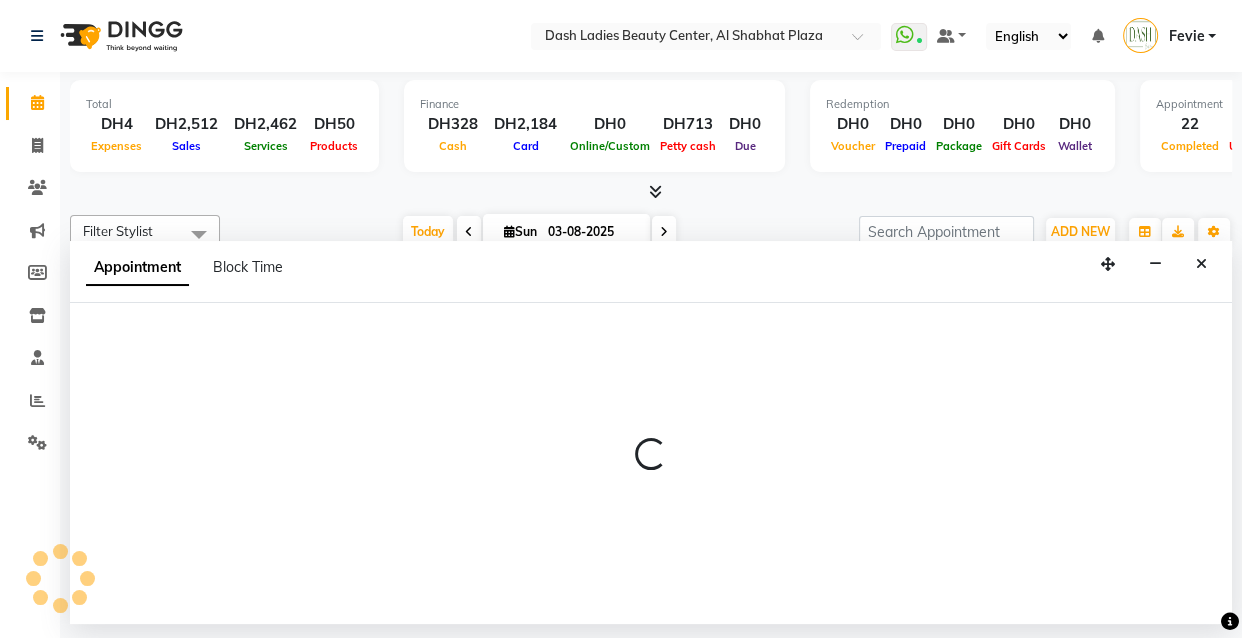 select on "600" 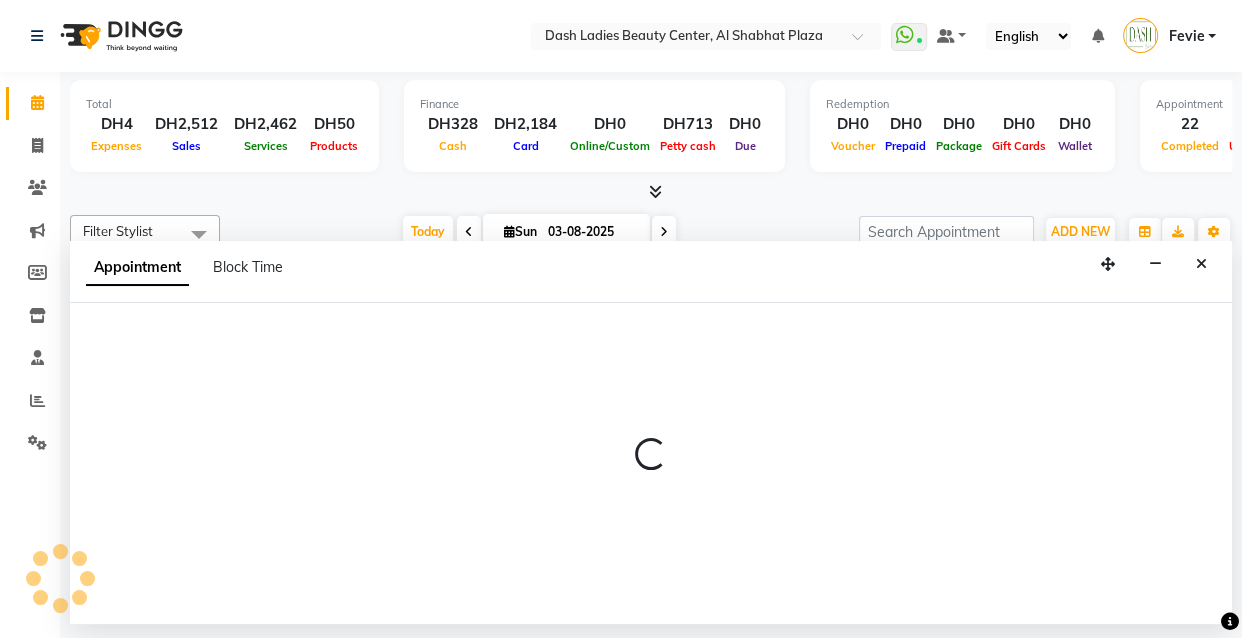 select on "tentative" 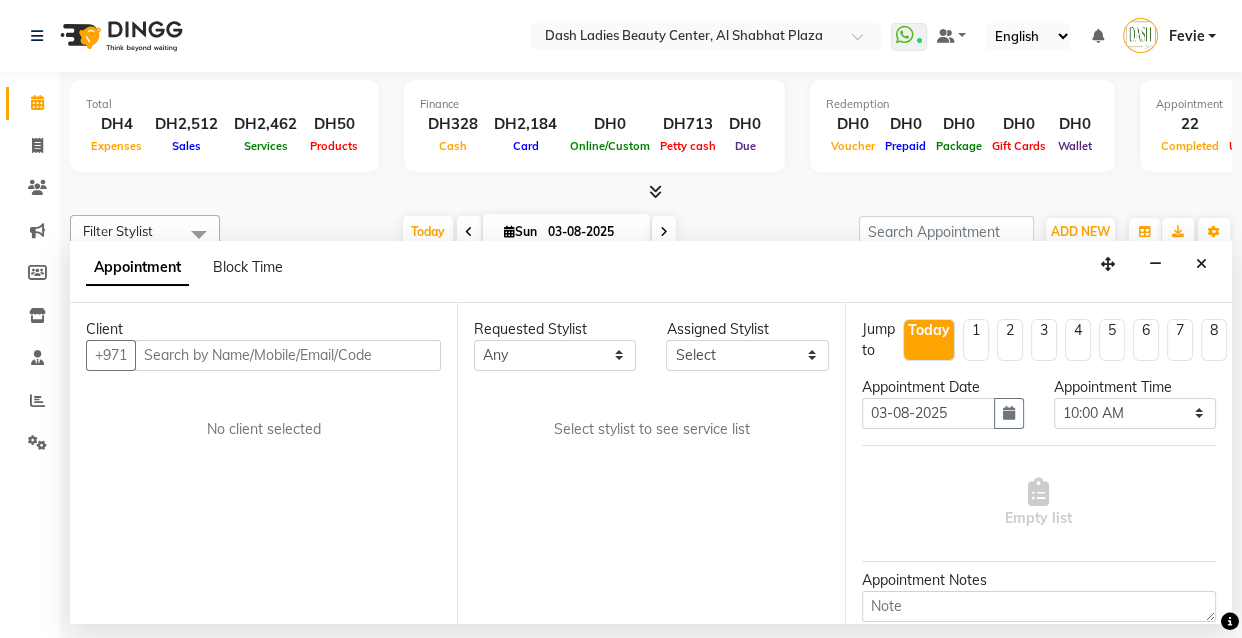 click at bounding box center [288, 355] 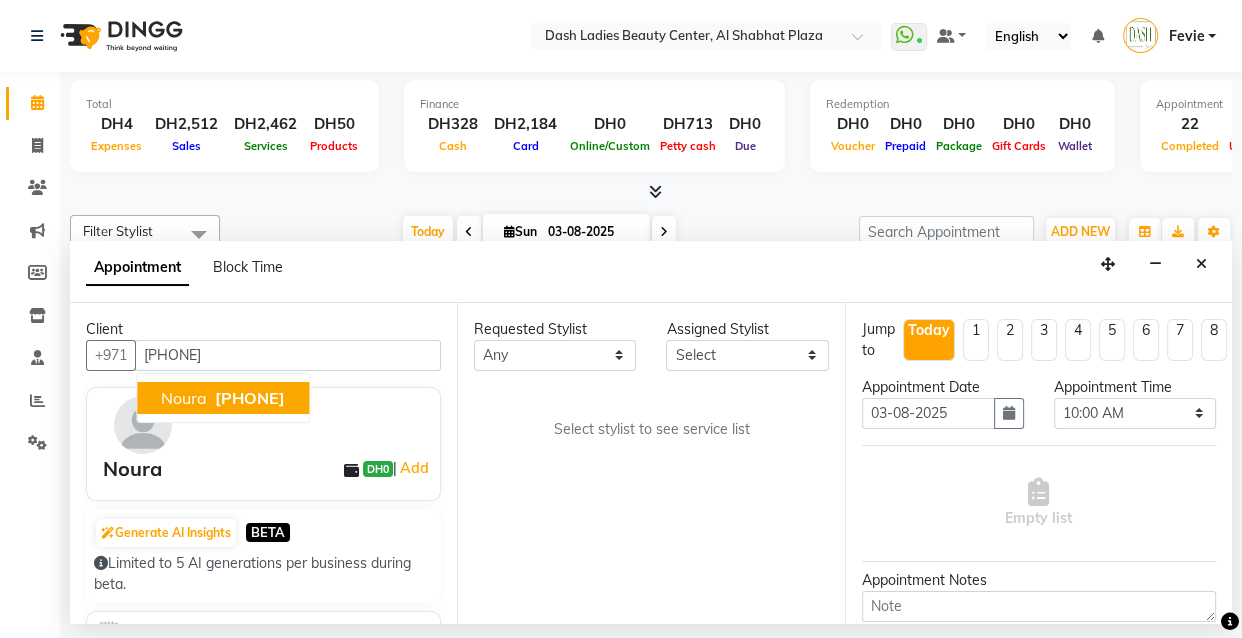 click on "[PHONE]" at bounding box center (250, 398) 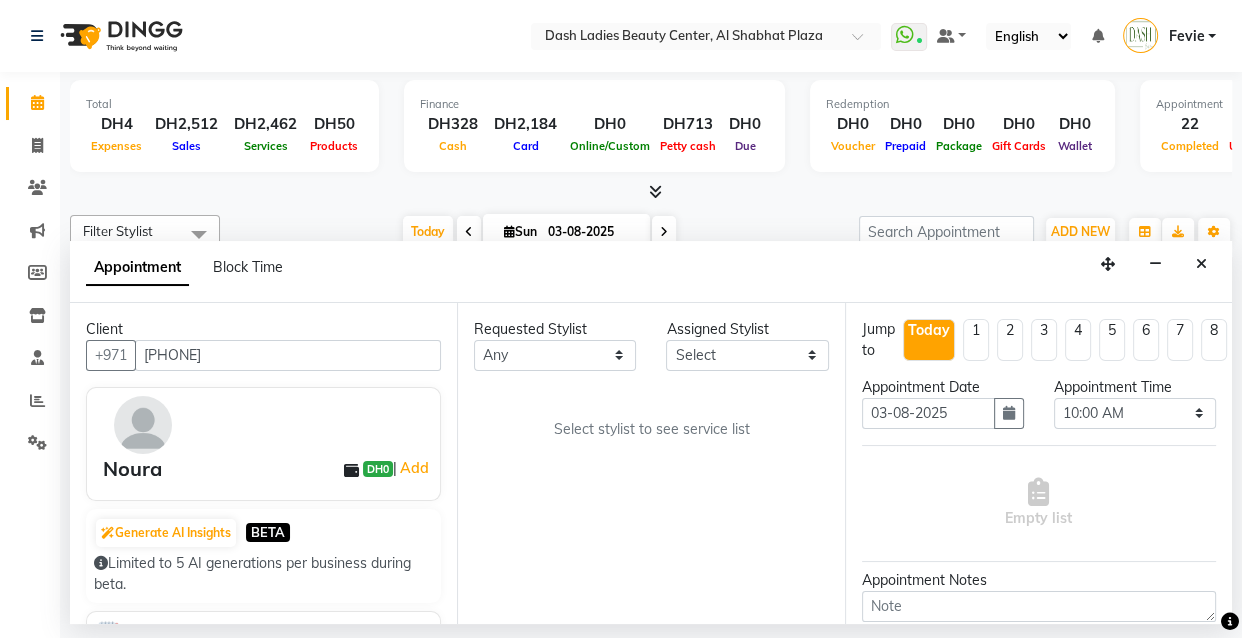 type on "[PHONE]" 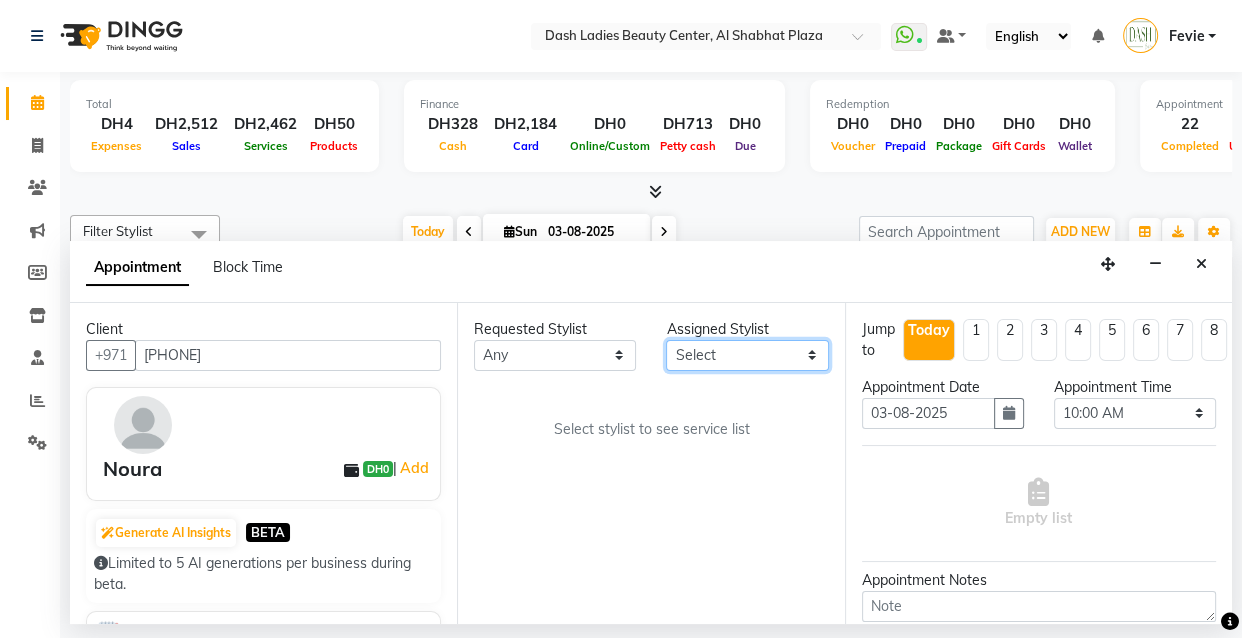 click on "Select Aizel Angelina Anna Bobi Edlyn Flora Grace Janine Jelyn Mariel Maya Nancy Nilam Nita Peace Rose Marie Saman Talina" at bounding box center (747, 355) 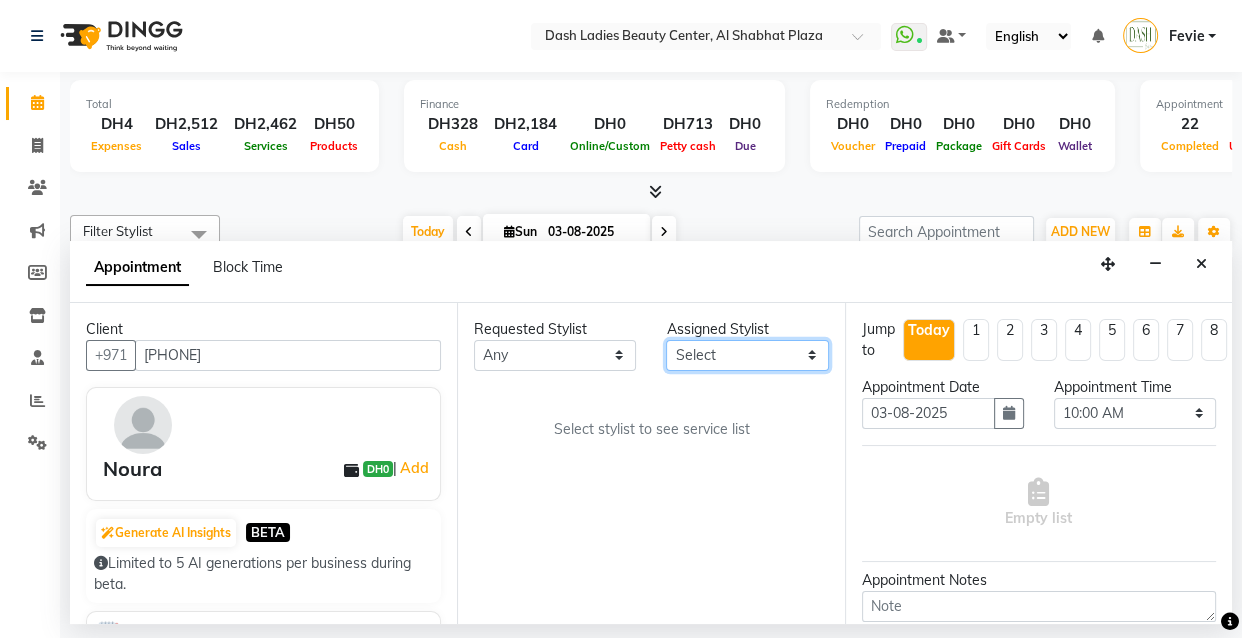 select on "82782" 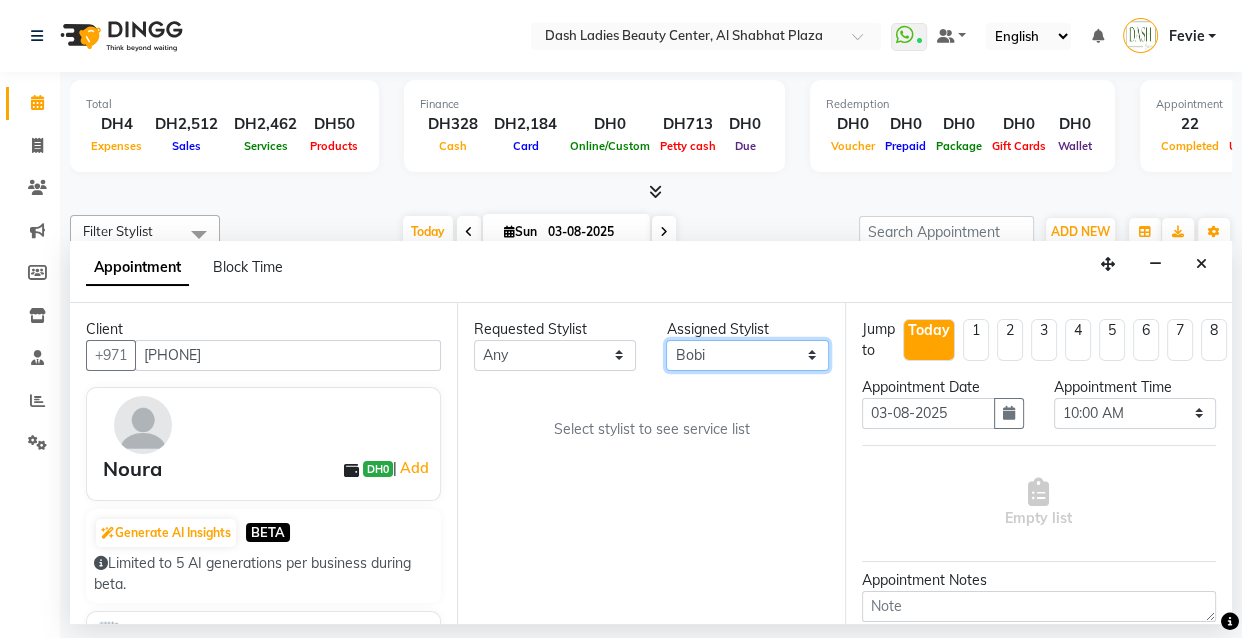 click on "Select Aizel Angelina Anna Bobi Edlyn Flora Grace Janine Jelyn Mariel Maya Nancy Nilam Nita Peace Rose Marie Saman Talina" at bounding box center (747, 355) 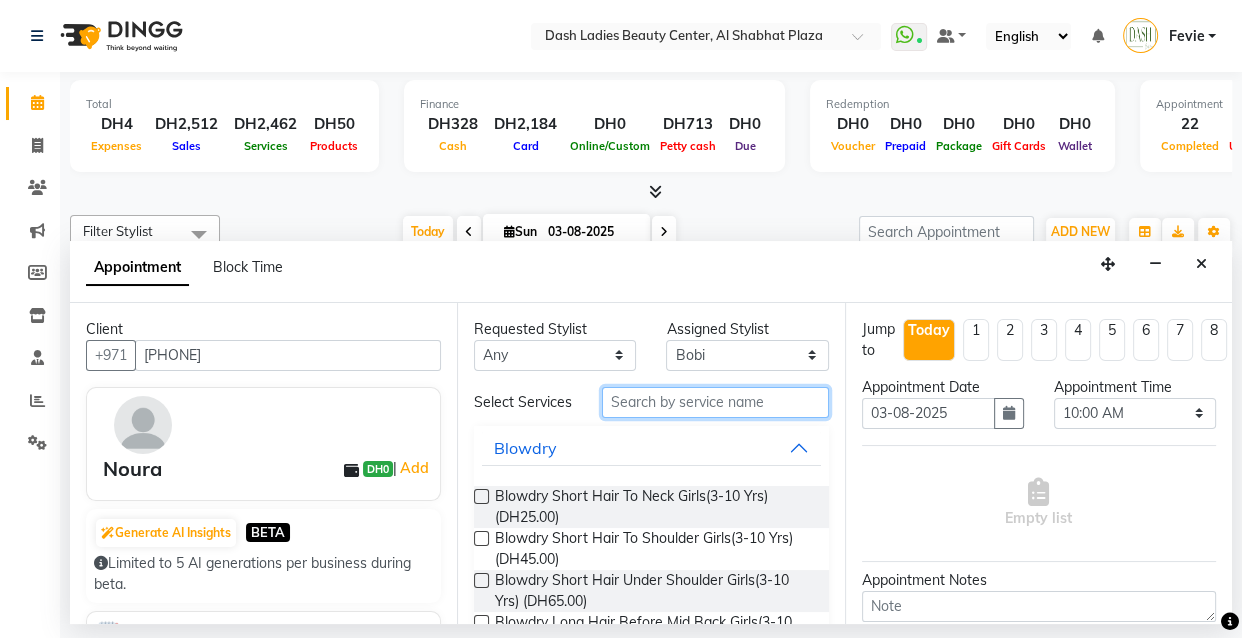click at bounding box center [715, 402] 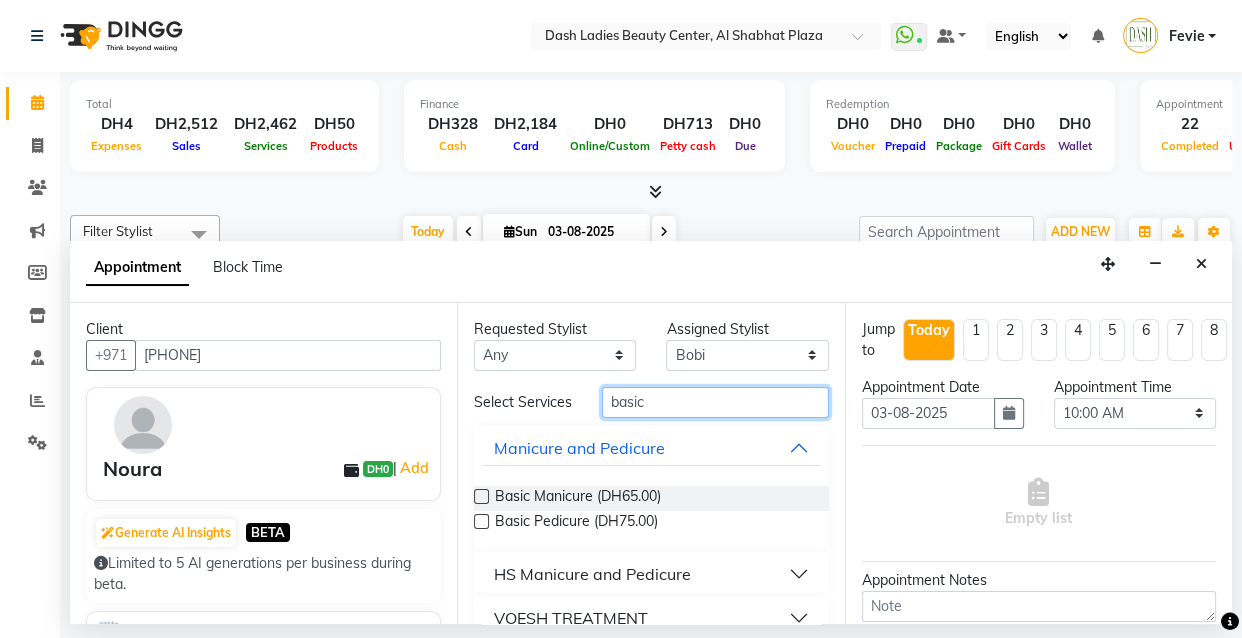 type on "basic" 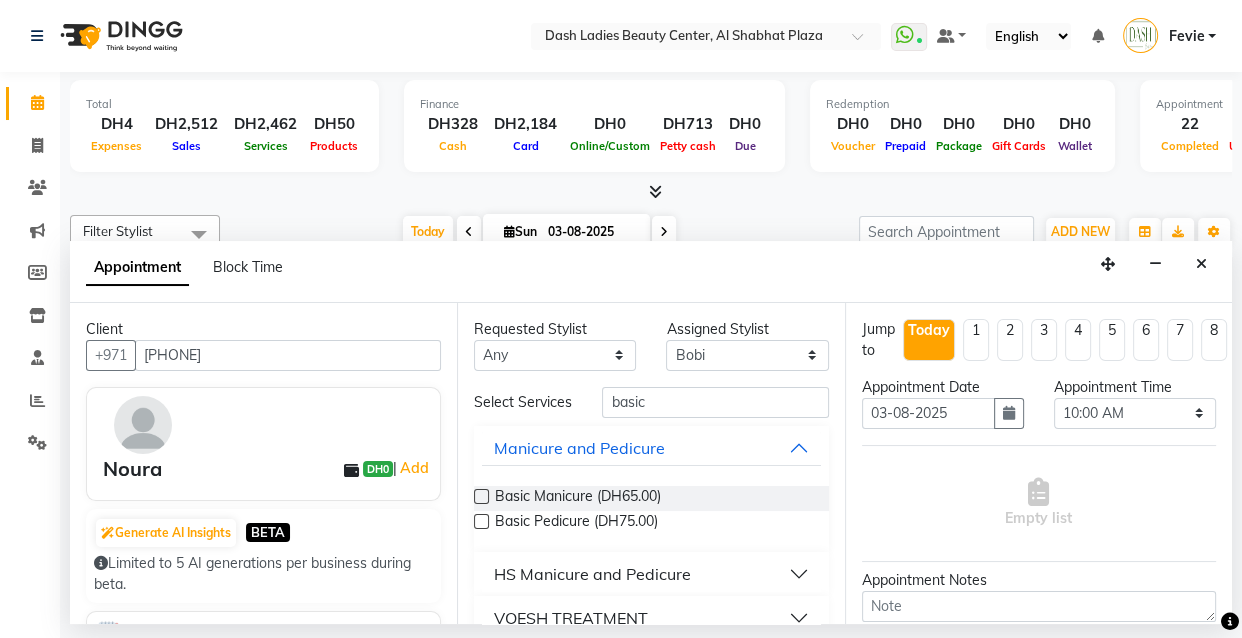 click at bounding box center [481, 496] 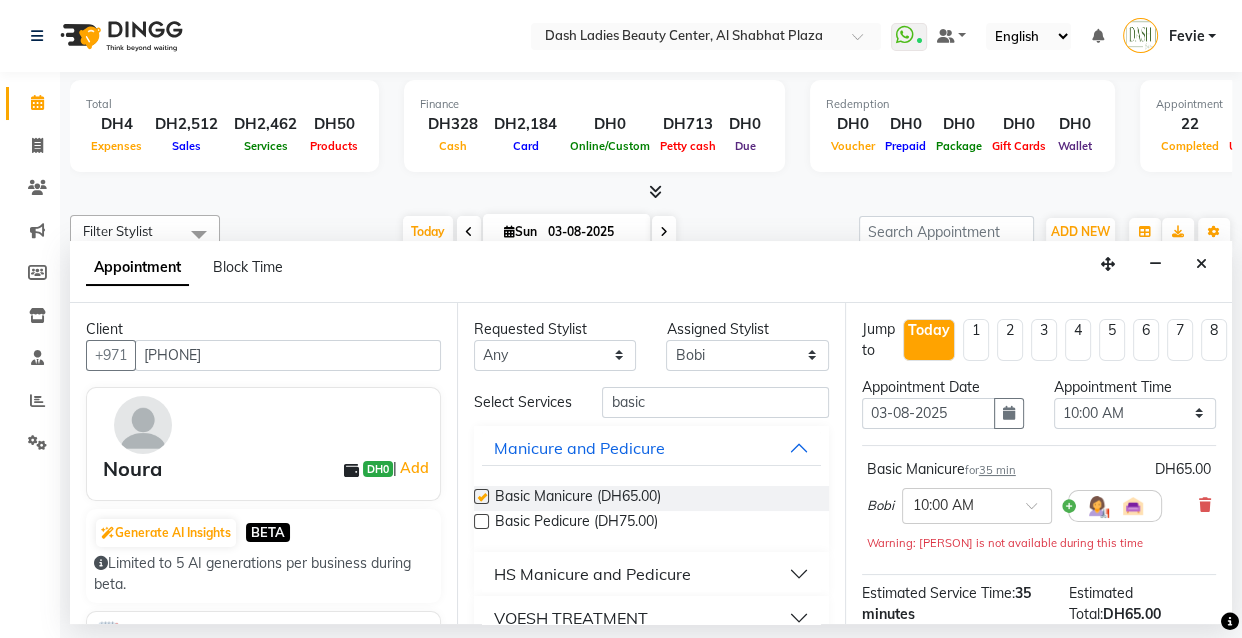 checkbox on "false" 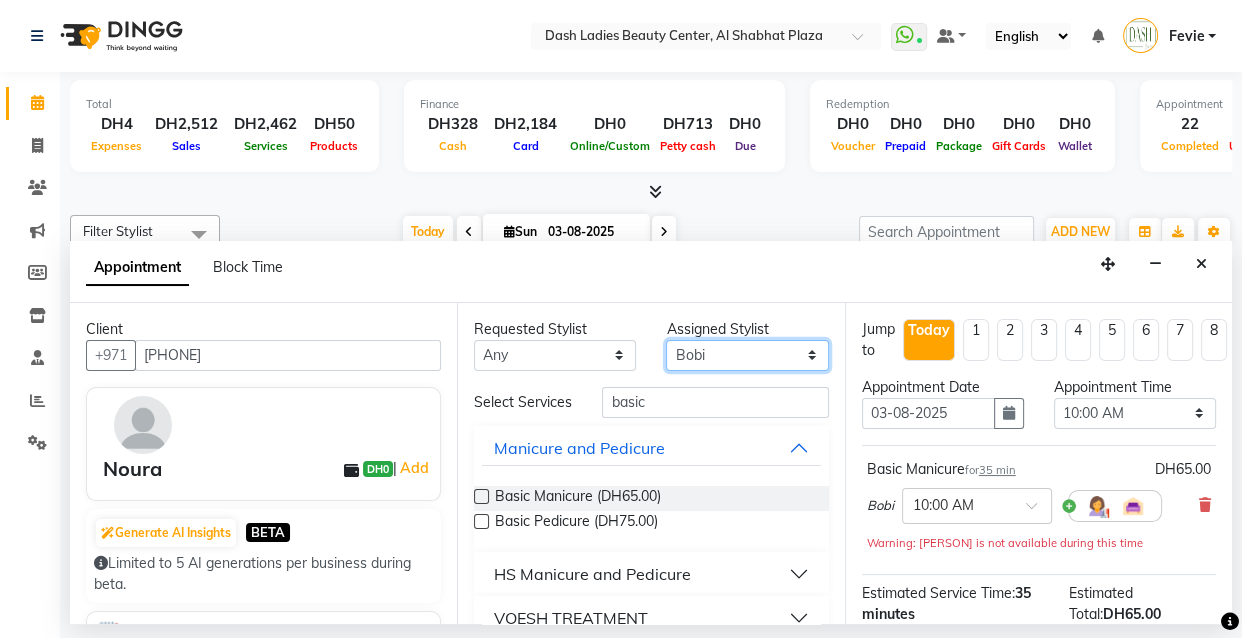 click on "Select Aizel Angelina Anna Bobi Edlyn Flora Grace Janine Jelyn Mariel Maya Nancy Nilam Nita Peace Rose Marie Saman Talina" at bounding box center [747, 355] 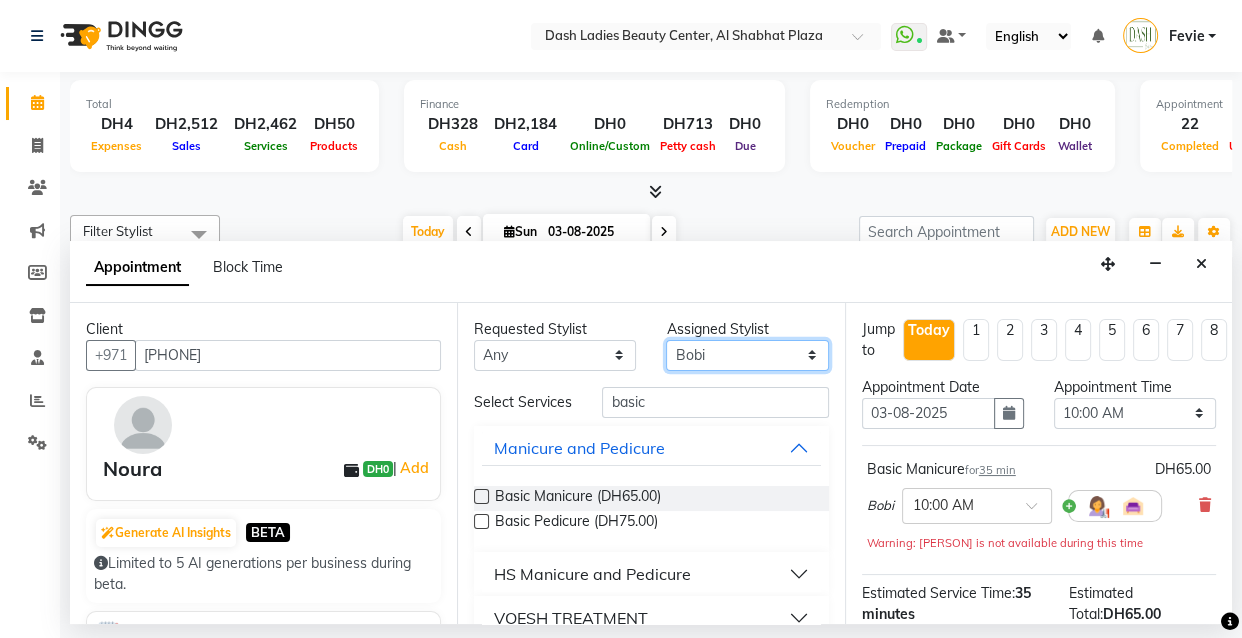 select on "81111" 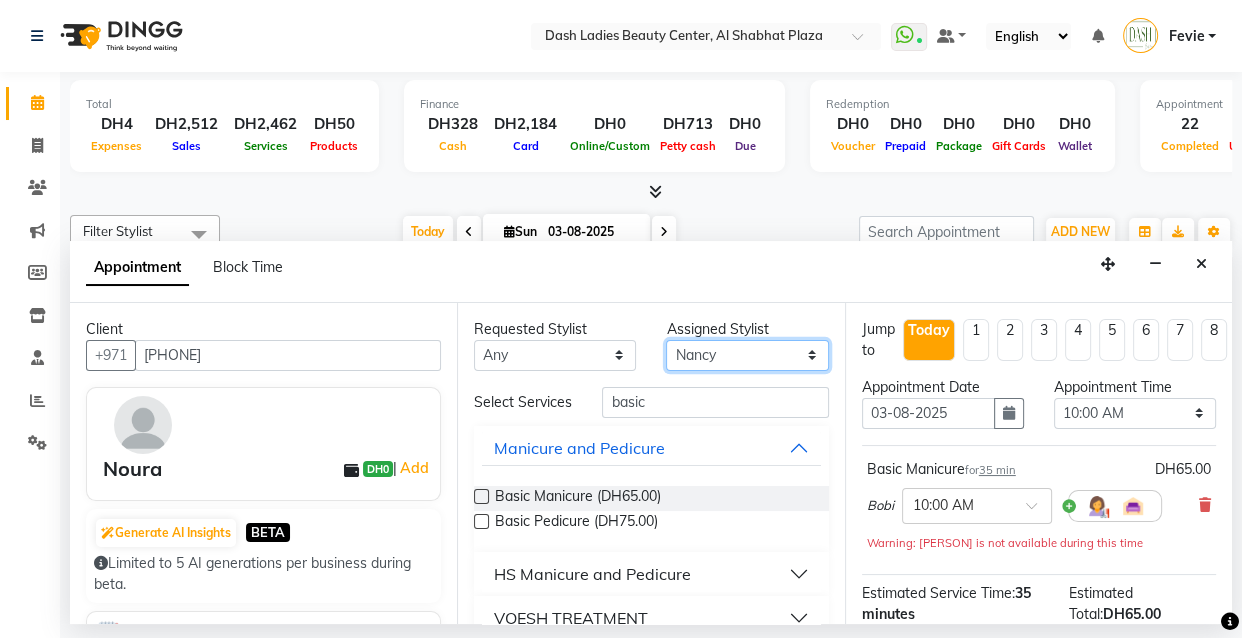 click on "Select Aizel Angelina Anna Bobi Edlyn Flora Grace Janine Jelyn Mariel Maya Nancy Nilam Nita Peace Rose Marie Saman Talina" at bounding box center (747, 355) 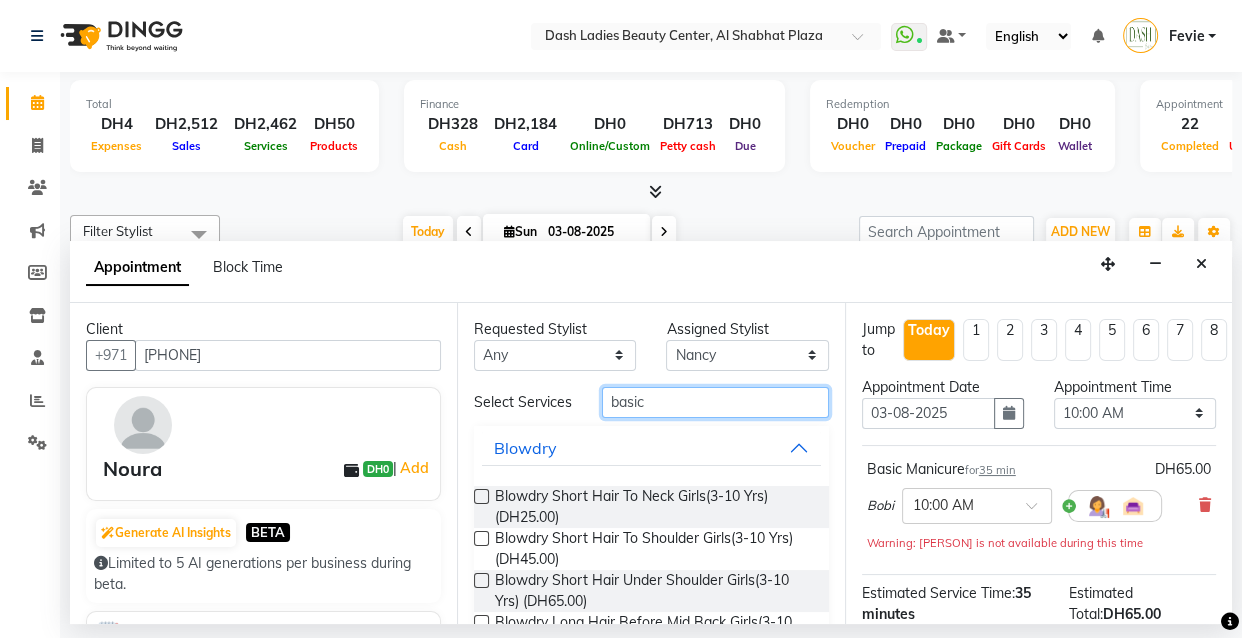 click on "basic" at bounding box center (715, 402) 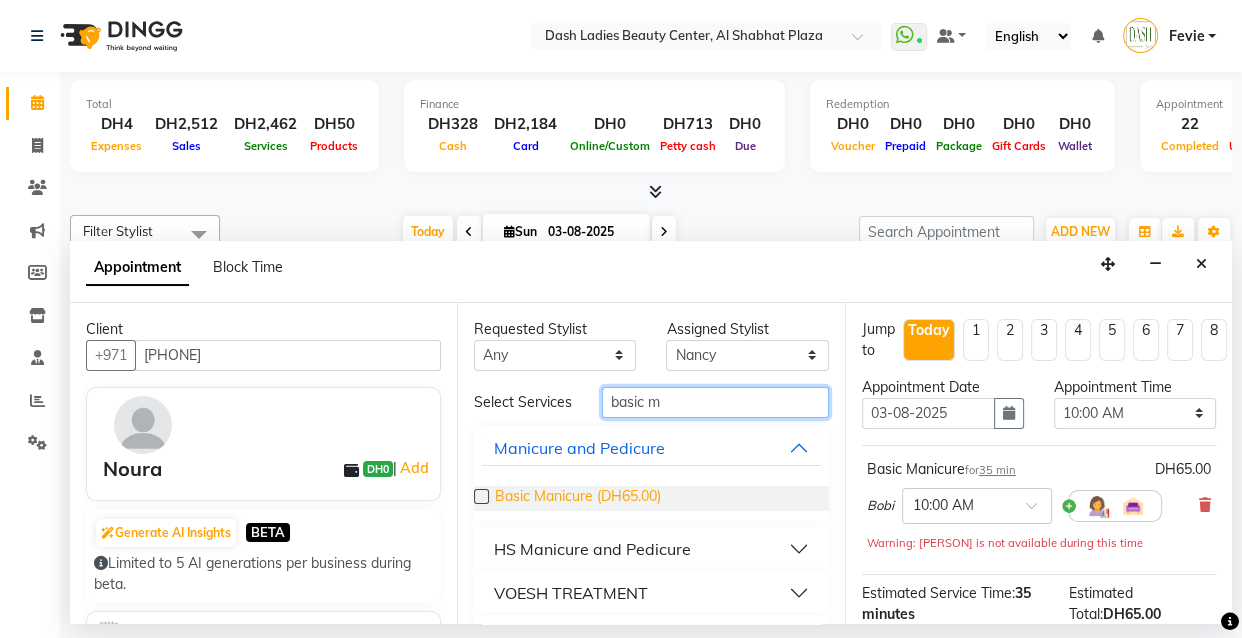 type on "basic m" 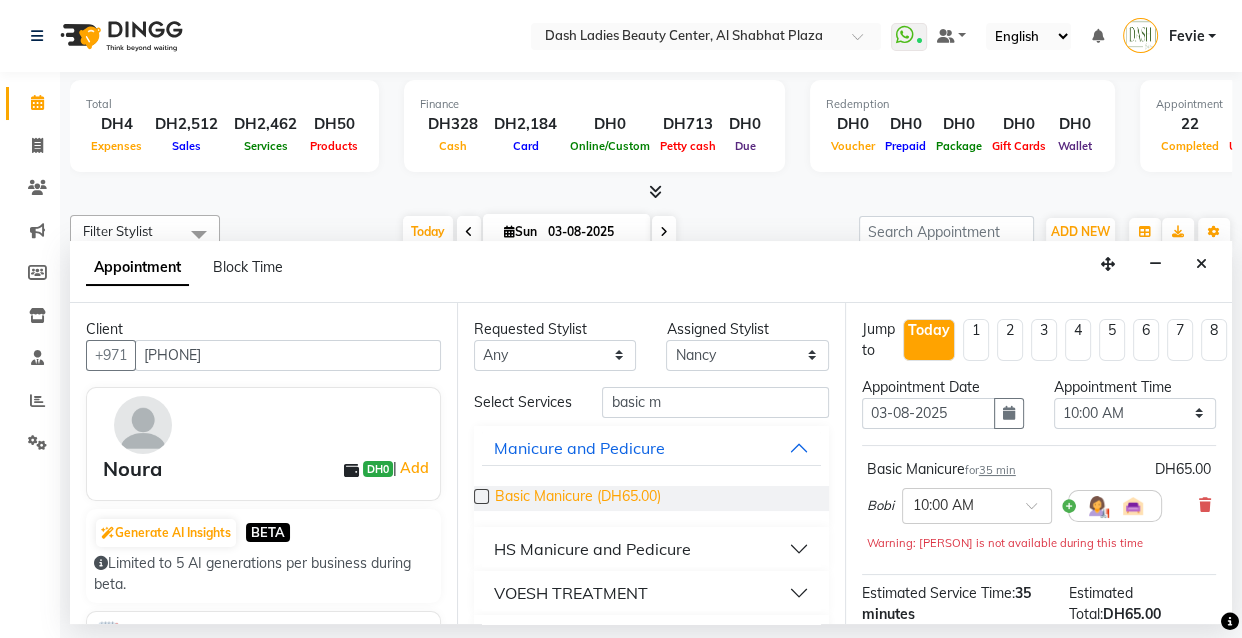 click on "Basic Manicure (DH65.00)" at bounding box center [578, 498] 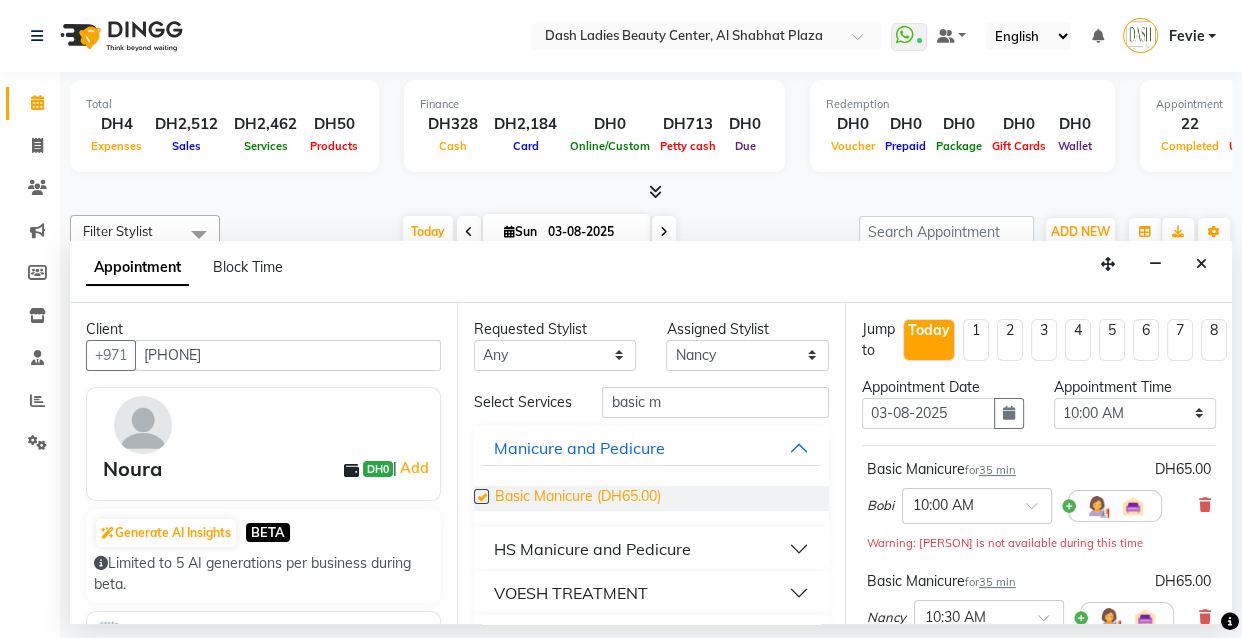 checkbox on "false" 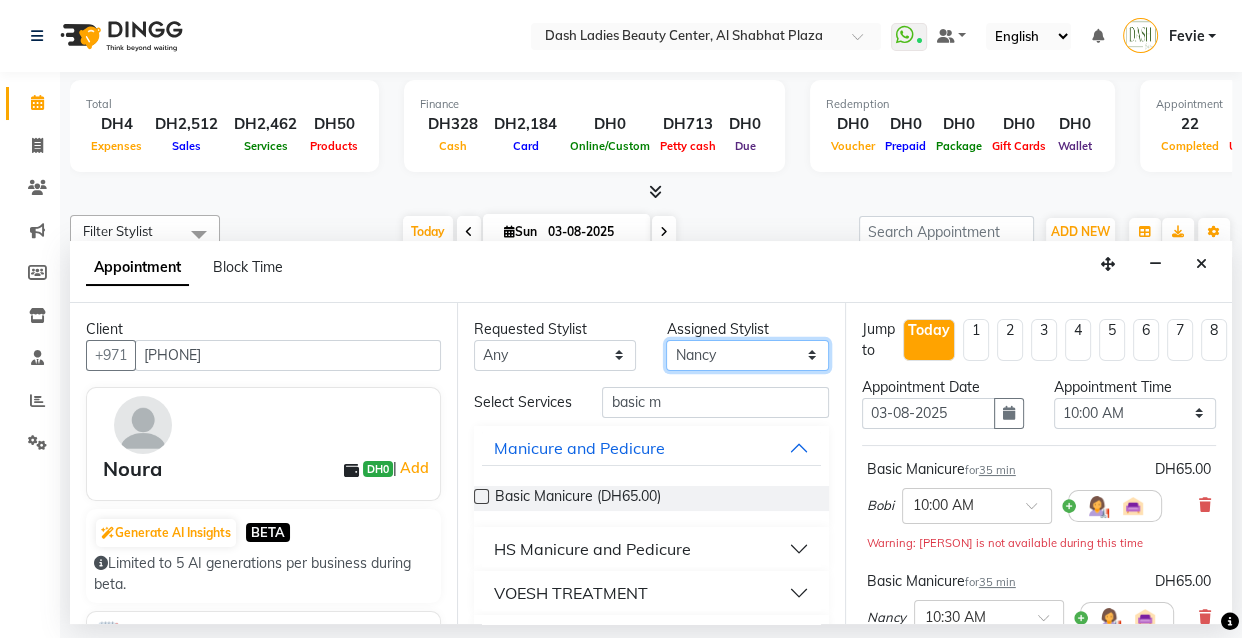 click on "Select Aizel Angelina Anna Bobi Edlyn Flora Grace Janine Jelyn Mariel Maya Nancy Nilam Nita Peace Rose Marie Saman Talina" at bounding box center (747, 355) 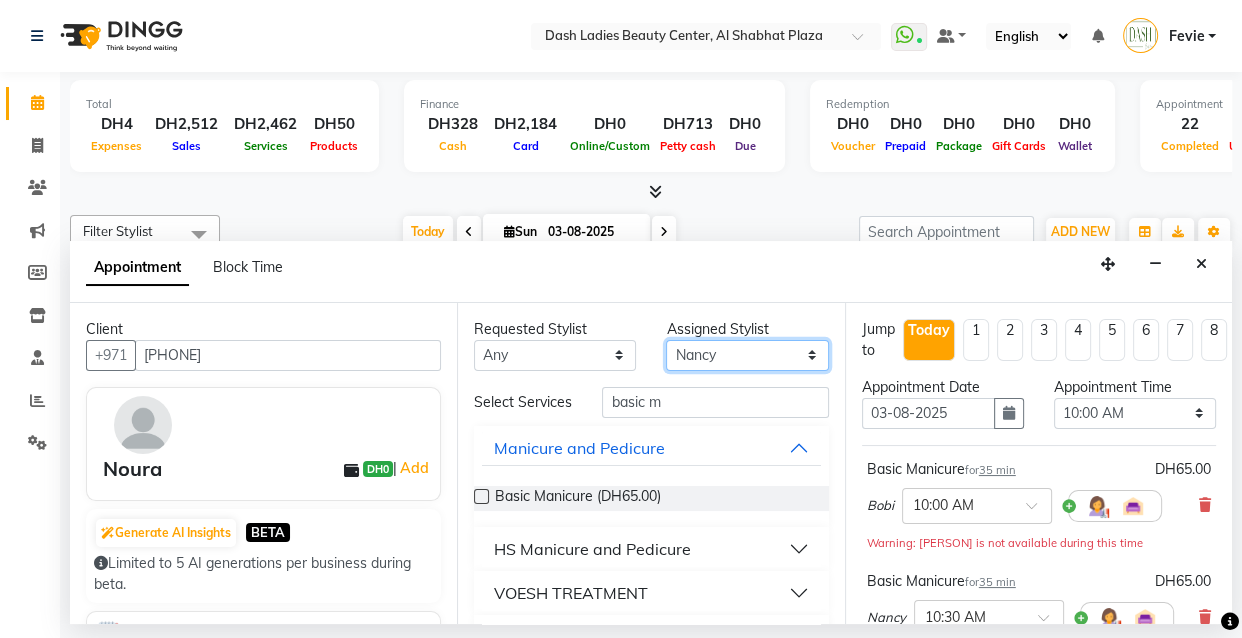 select on "85614" 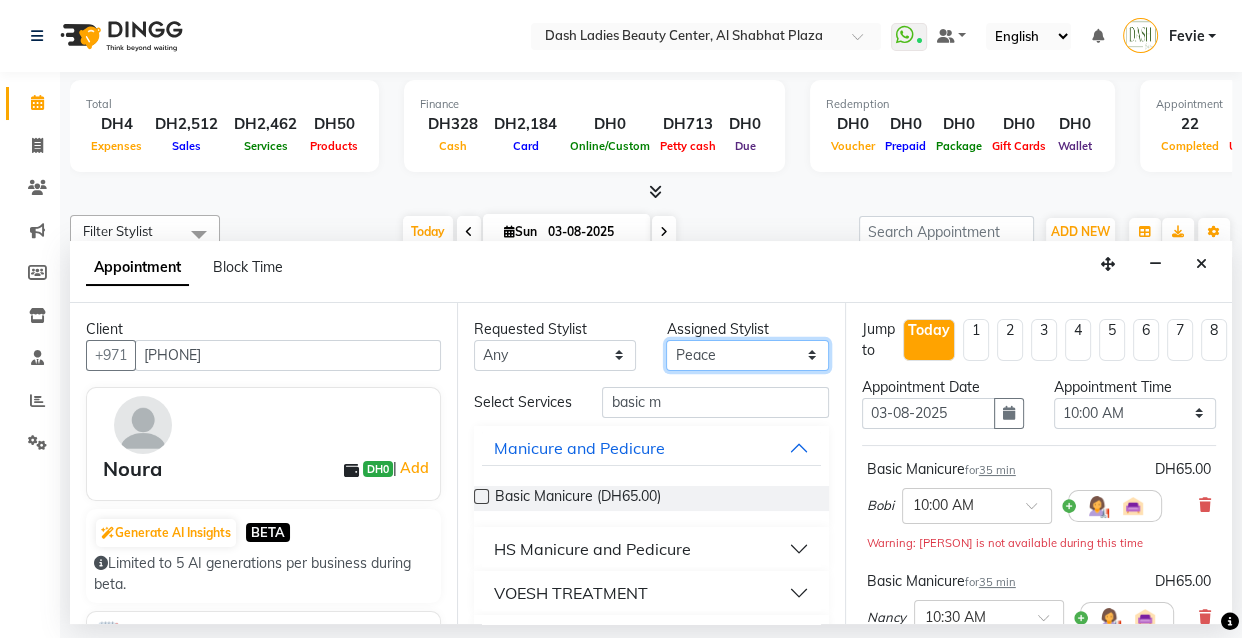 click on "Select Aizel Angelina Anna Bobi Edlyn Flora Grace Janine Jelyn Mariel Maya Nancy Nilam Nita Peace Rose Marie Saman Talina" at bounding box center [747, 355] 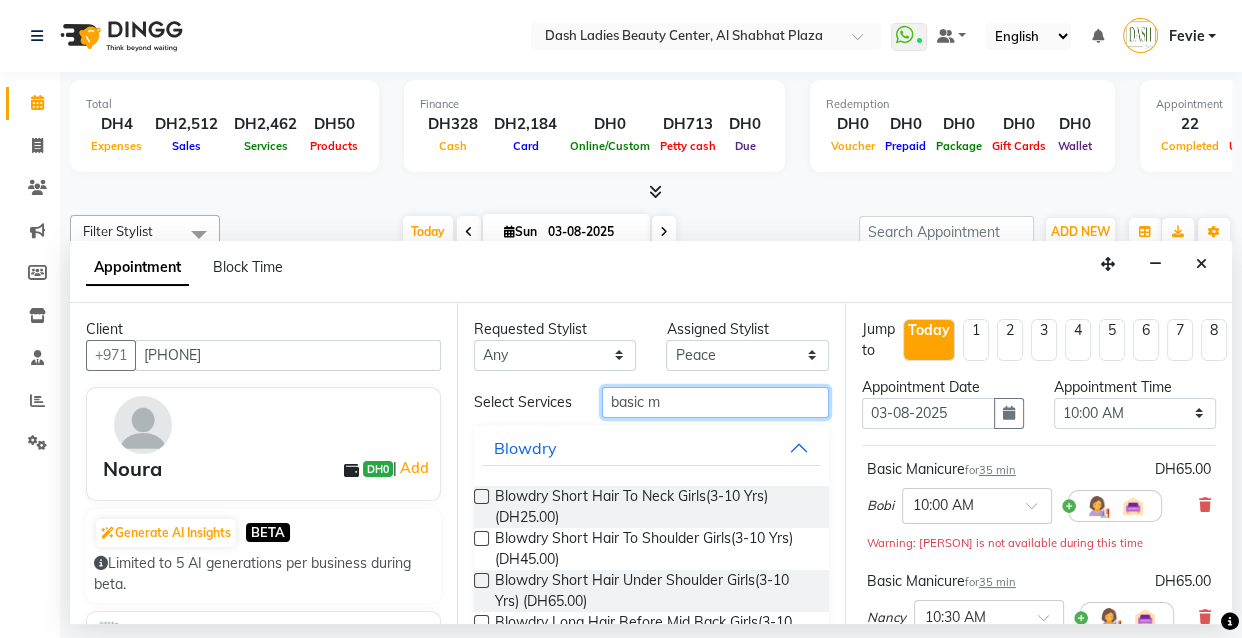 click on "basic m" at bounding box center [715, 402] 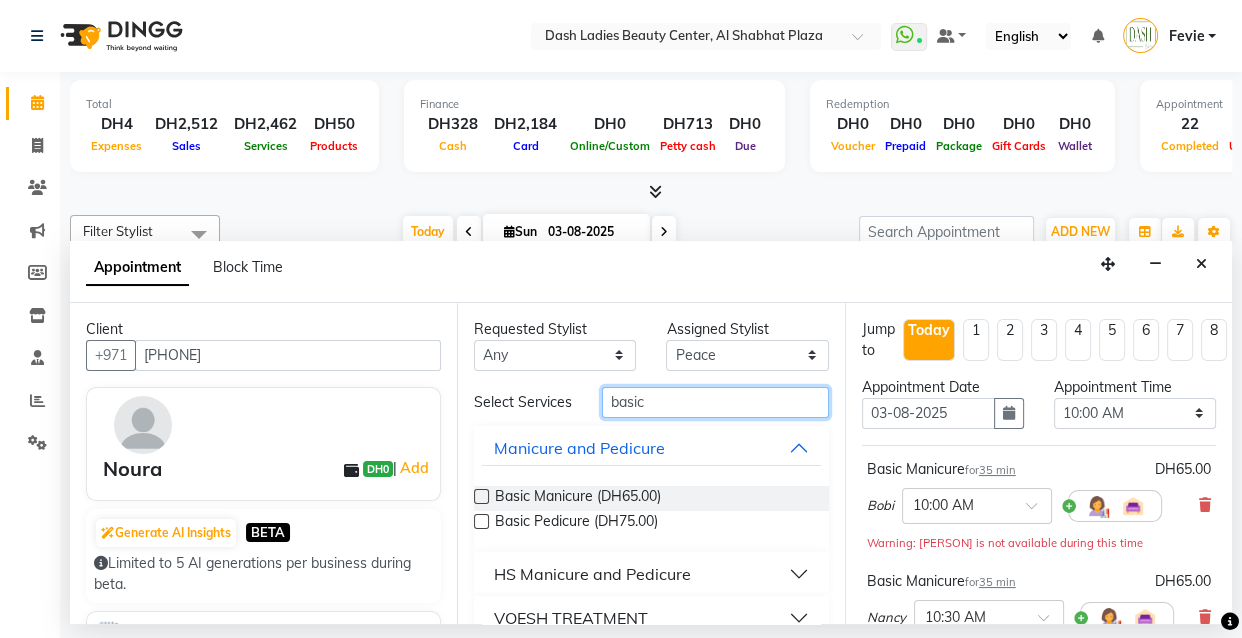 type on "basic" 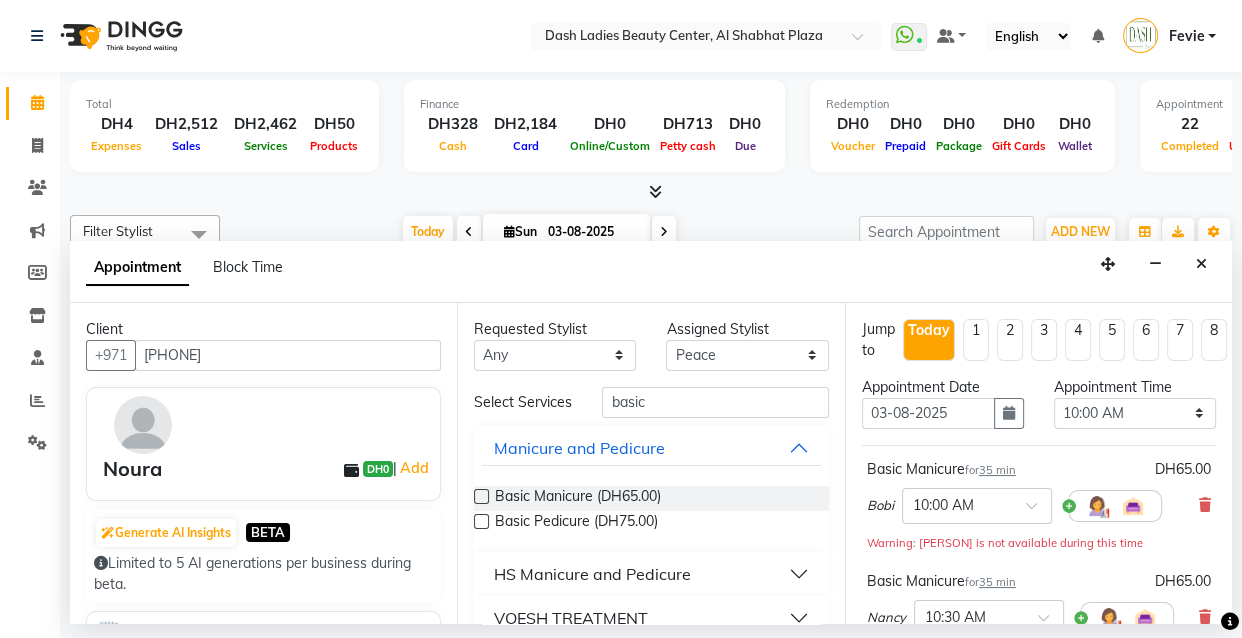 click at bounding box center (481, 521) 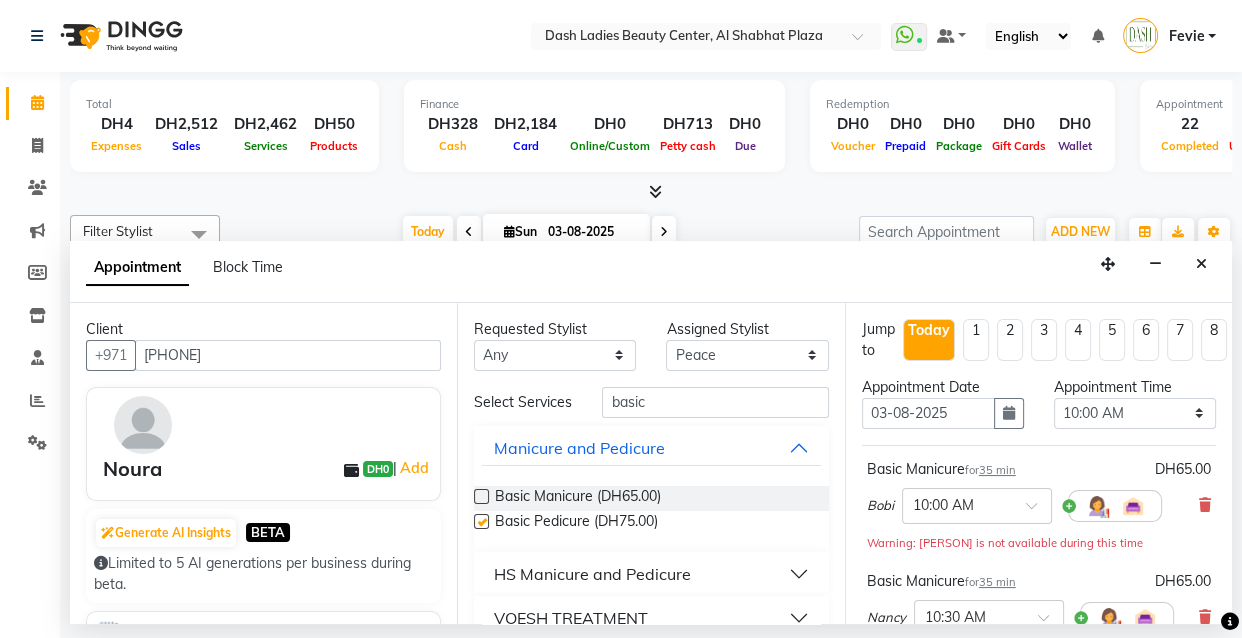 checkbox on "false" 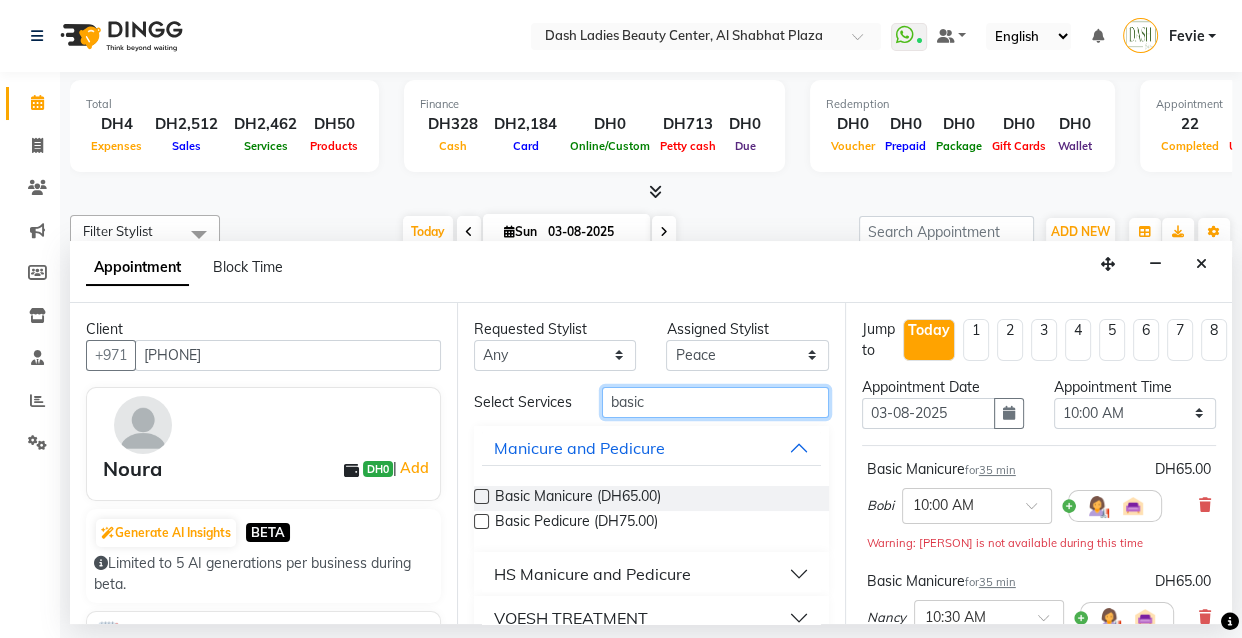 click on "basic" at bounding box center [715, 402] 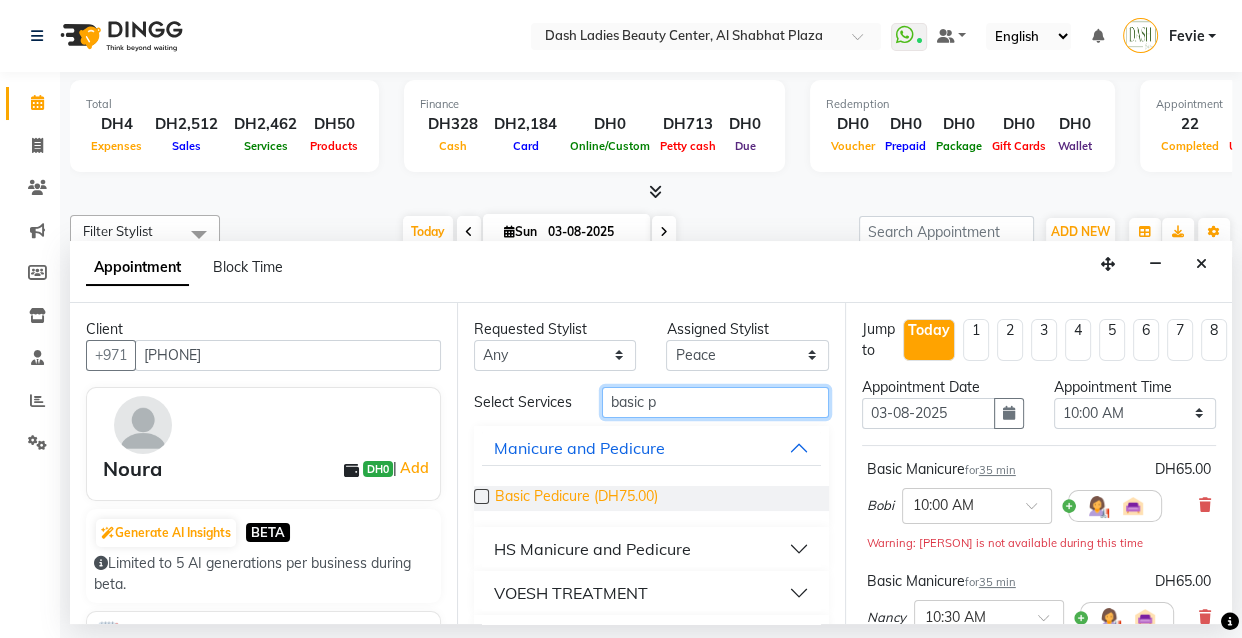 type on "basic p" 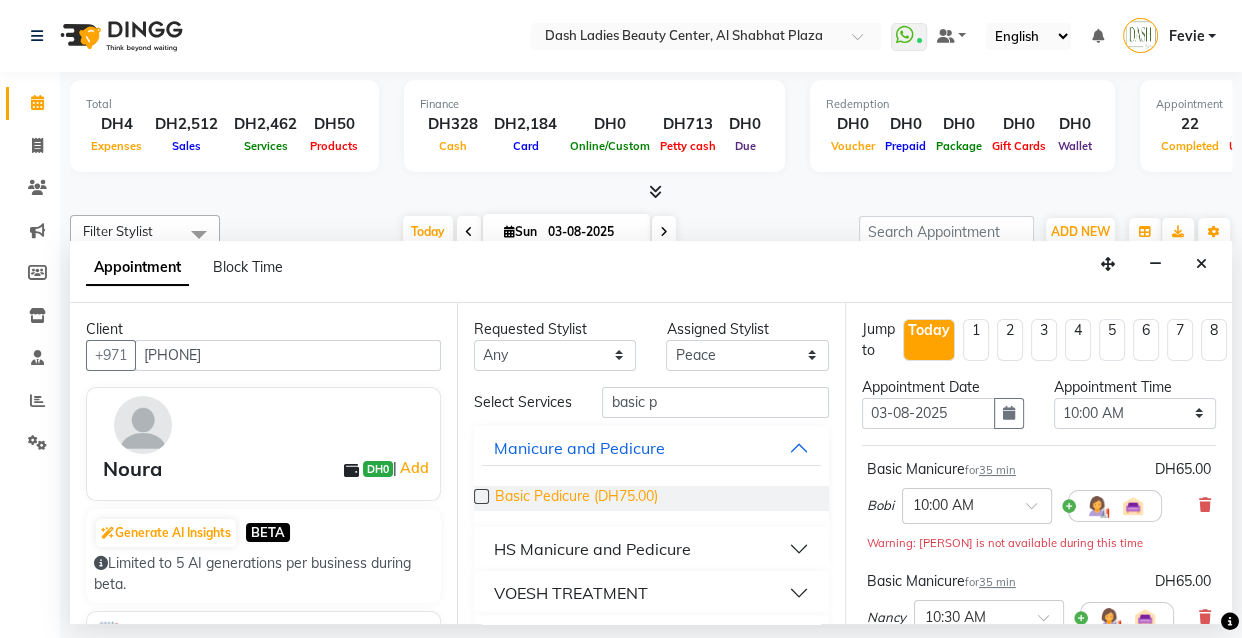 click on "Basic Pedicure (DH75.00)" at bounding box center [576, 498] 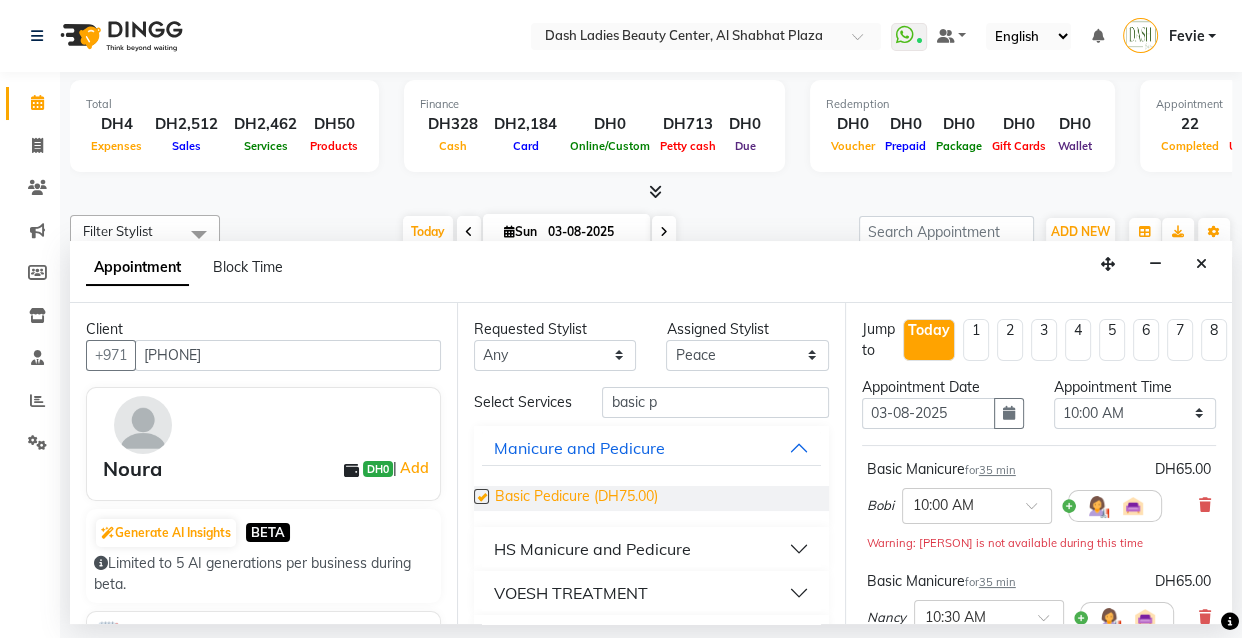 checkbox on "false" 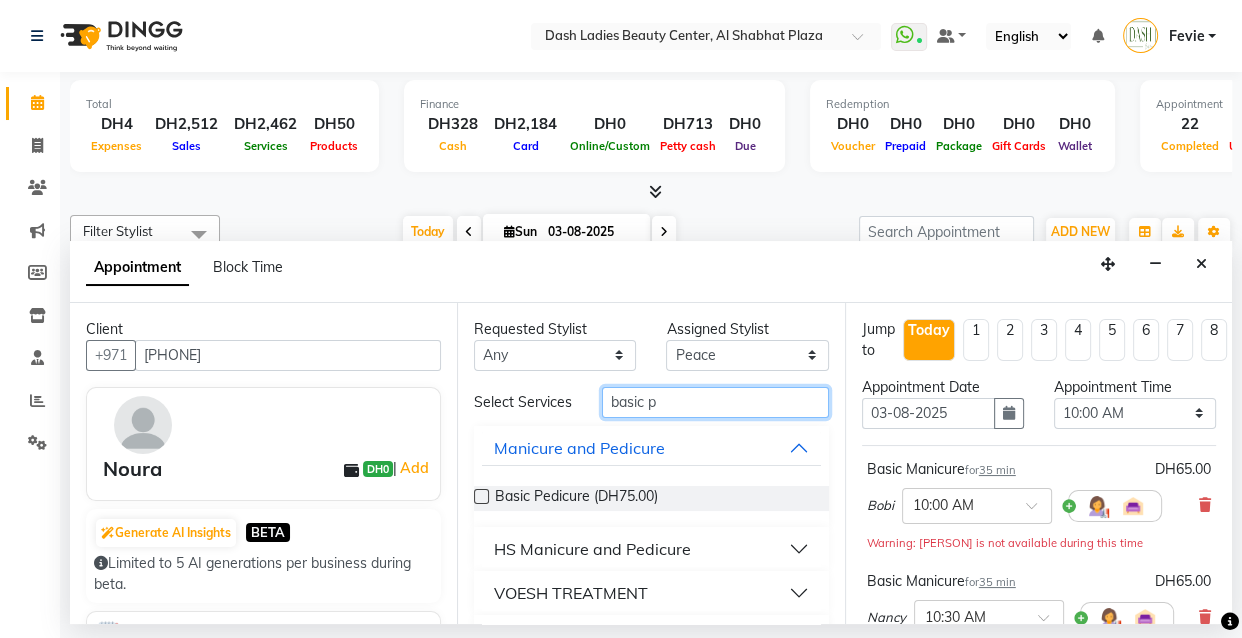 click on "basic p" at bounding box center [715, 402] 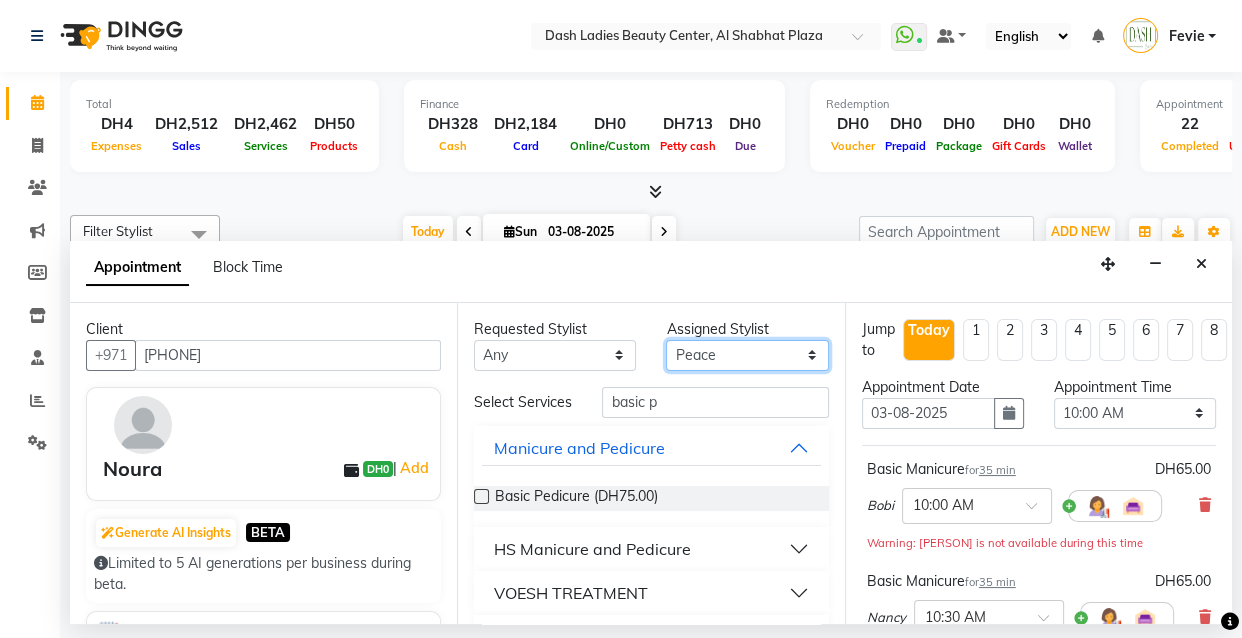click on "Select Aizel Angelina Anna Bobi Edlyn Flora Grace Janine Jelyn Mariel Maya Nancy Nilam Nita Peace Rose Marie Saman Talina" at bounding box center (747, 355) 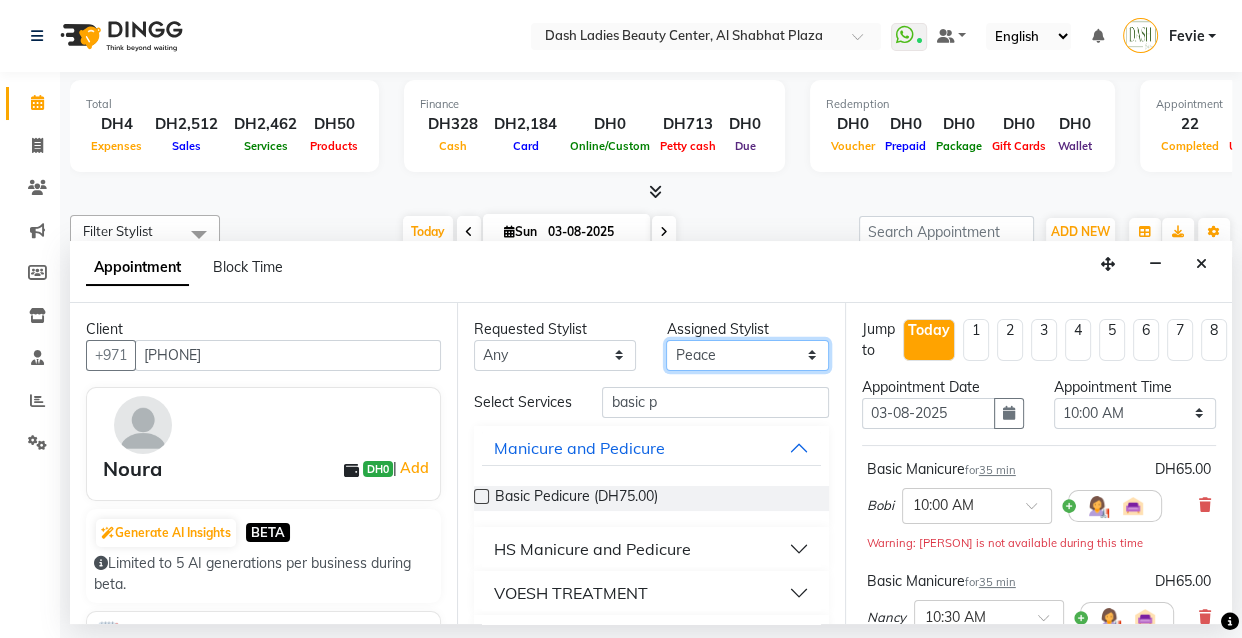 select on "81112" 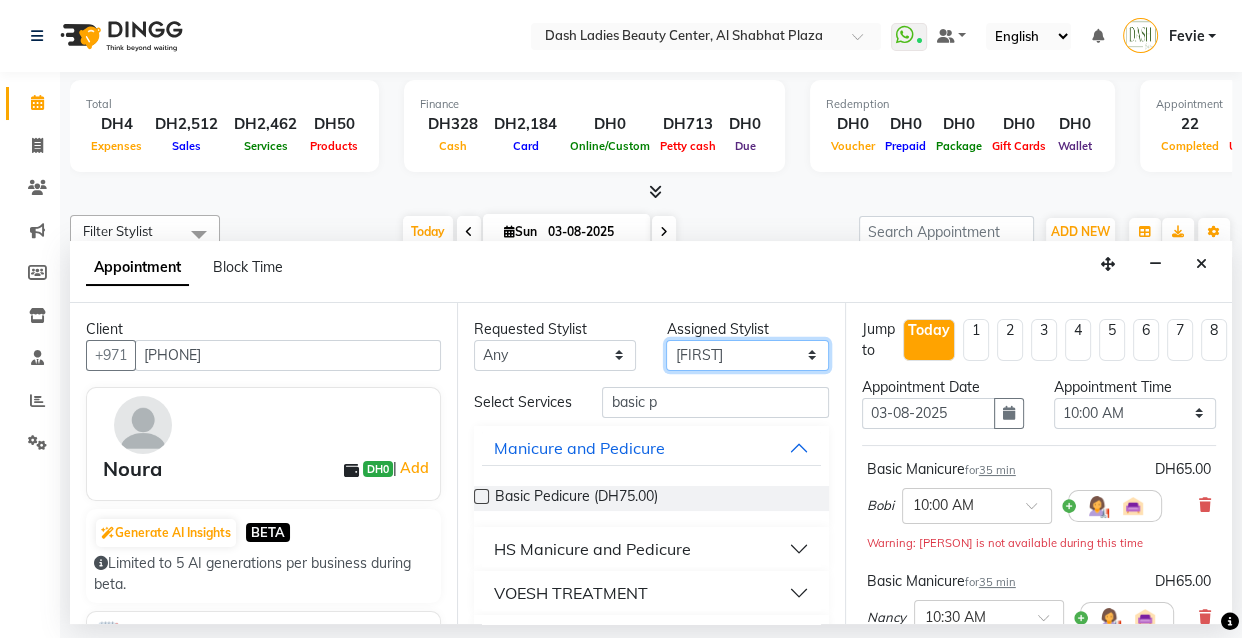 click on "Select Aizel Angelina Anna Bobi Edlyn Flora Grace Janine Jelyn Mariel Maya Nancy Nilam Nita Peace Rose Marie Saman Talina" at bounding box center [747, 355] 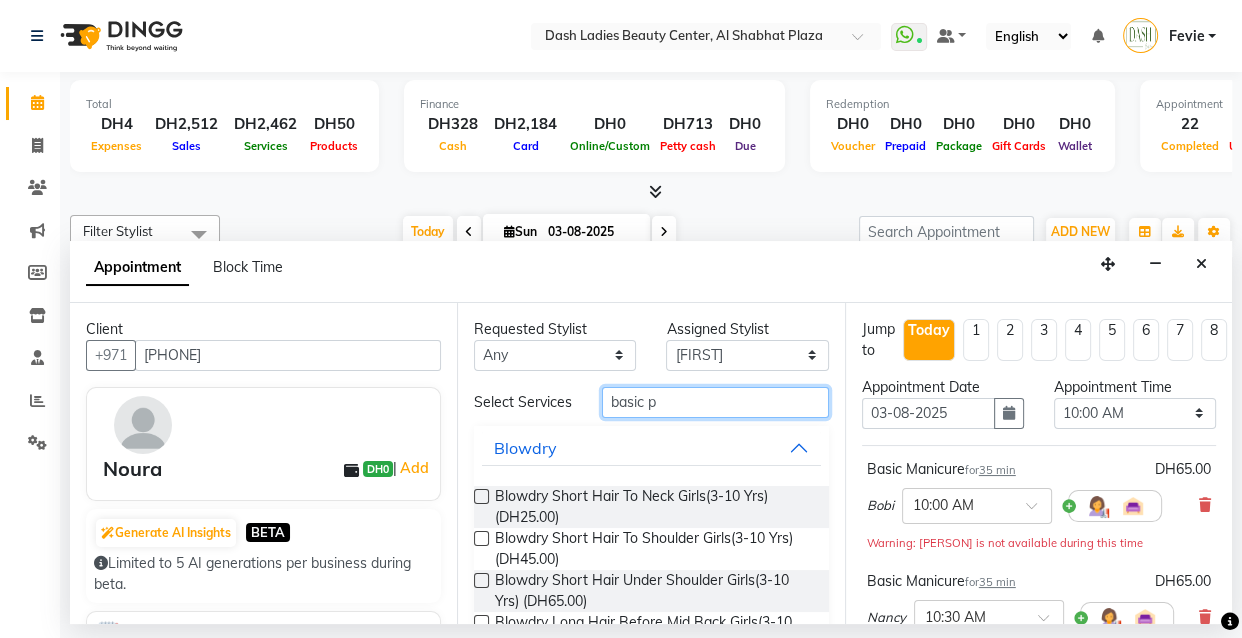 click on "basic p" at bounding box center (715, 402) 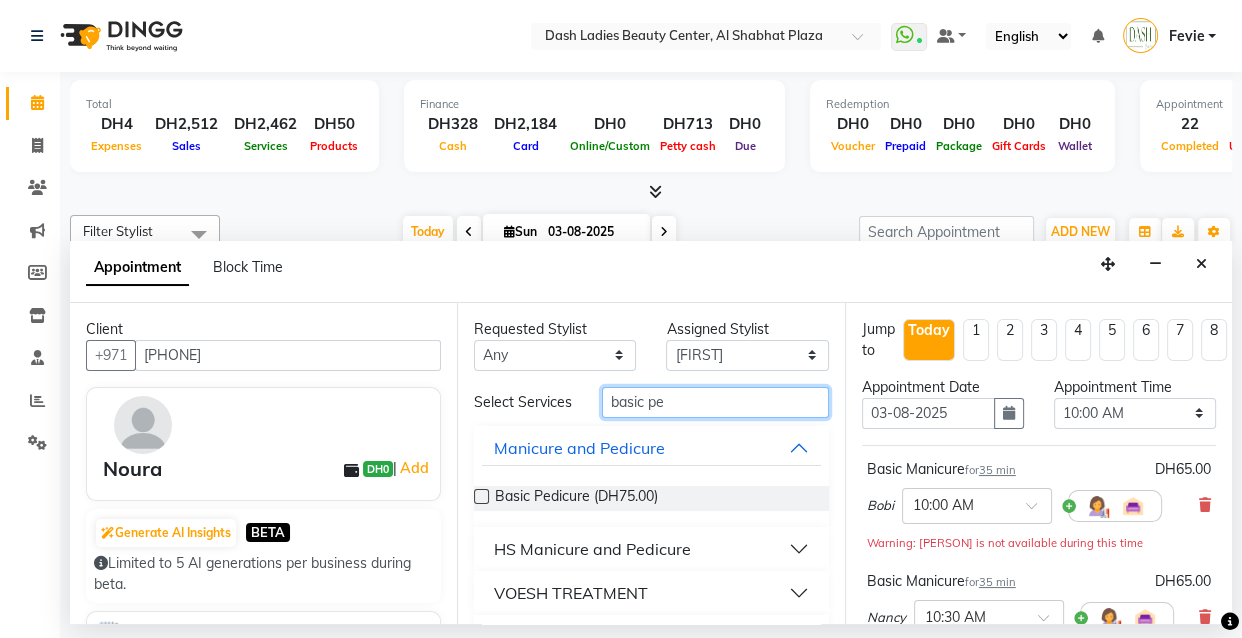 type on "basic pe" 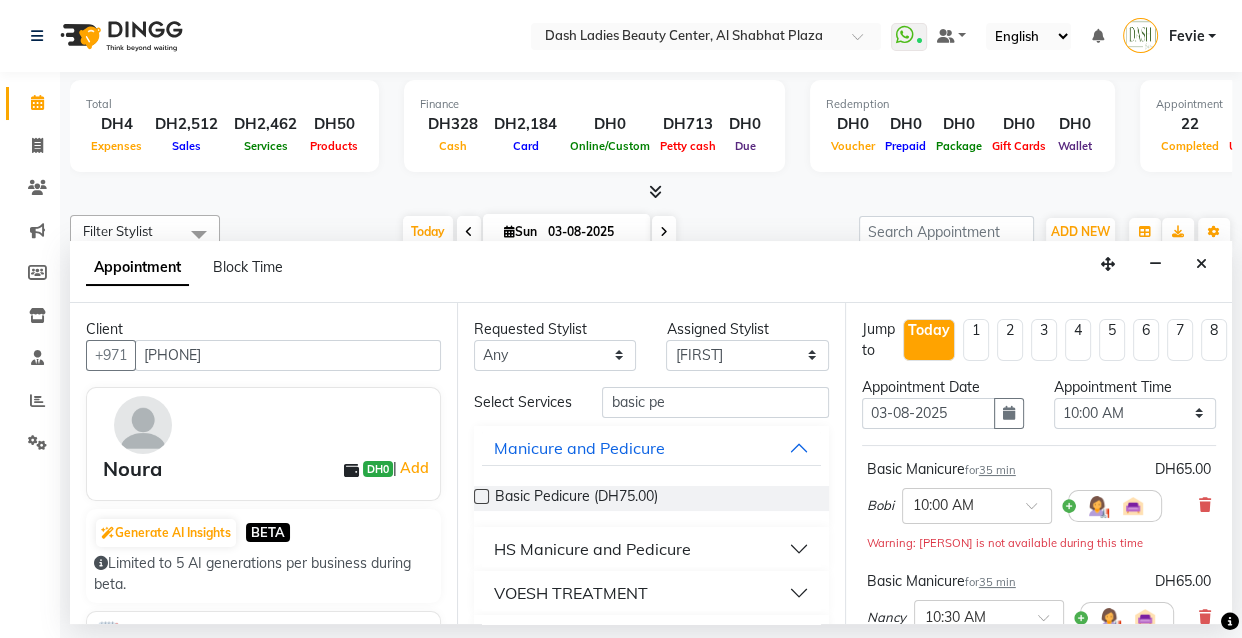 click at bounding box center [481, 496] 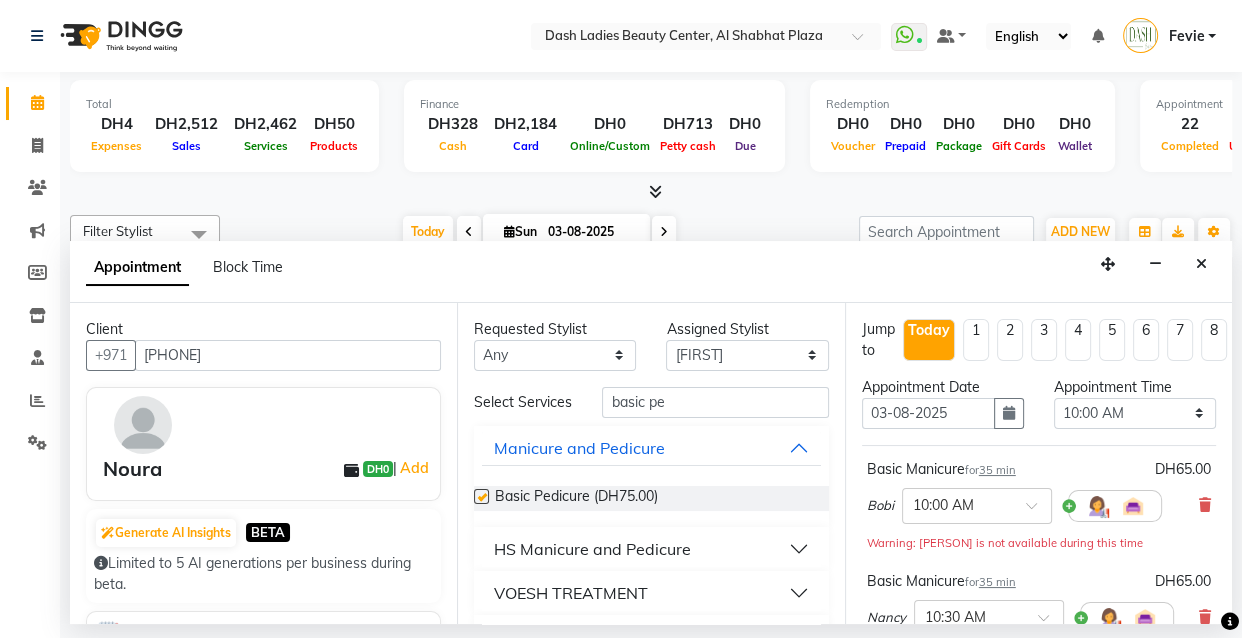 checkbox on "false" 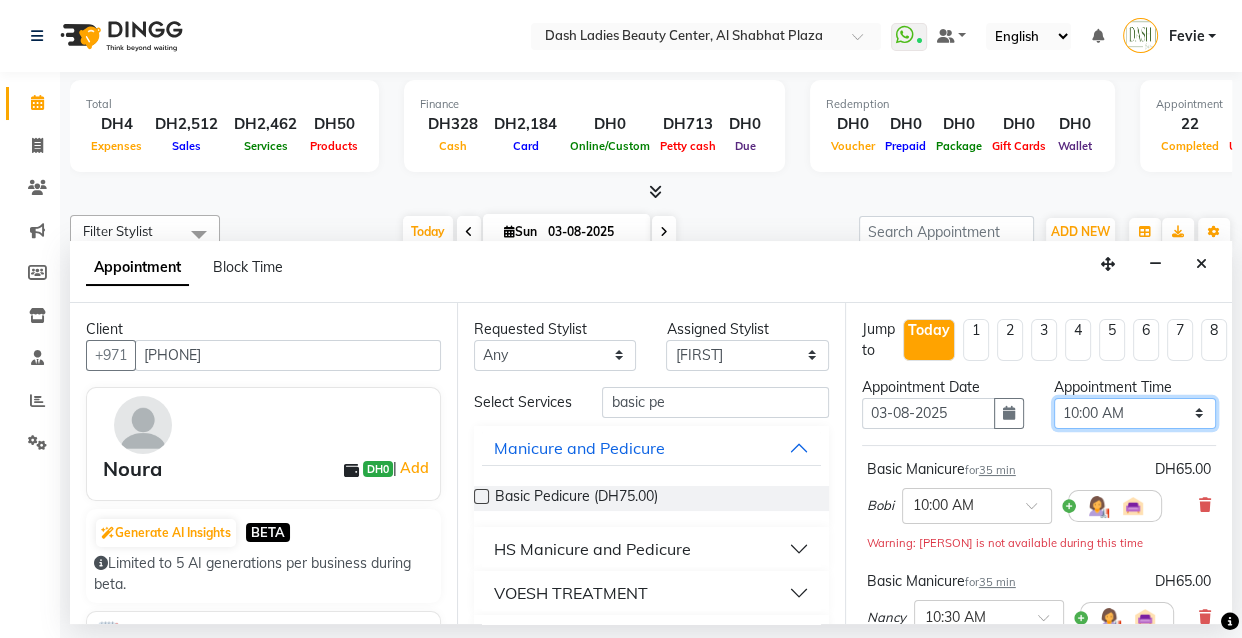 click on "Select 10:00 AM 10:15 AM 10:30 AM 10:45 AM 11:00 AM 11:15 AM 11:30 AM 11:45 AM 12:00 PM 12:15 PM 12:30 PM 12:45 PM 01:00 PM 01:15 PM 01:30 PM 01:45 PM 02:00 PM 02:15 PM 02:30 PM 02:45 PM 03:00 PM 03:15 PM 03:30 PM 03:45 PM 04:00 PM 04:15 PM 04:30 PM 04:45 PM 05:00 PM 05:15 PM 05:30 PM 05:45 PM 06:00 PM 06:15 PM 06:30 PM 06:45 PM 07:00 PM 07:15 PM 07:30 PM 07:45 PM 08:00 PM 08:15 PM 08:30 PM 08:45 PM 09:00 PM 09:15 PM 09:30 PM 09:45 PM 10:00 PM" at bounding box center (1135, 413) 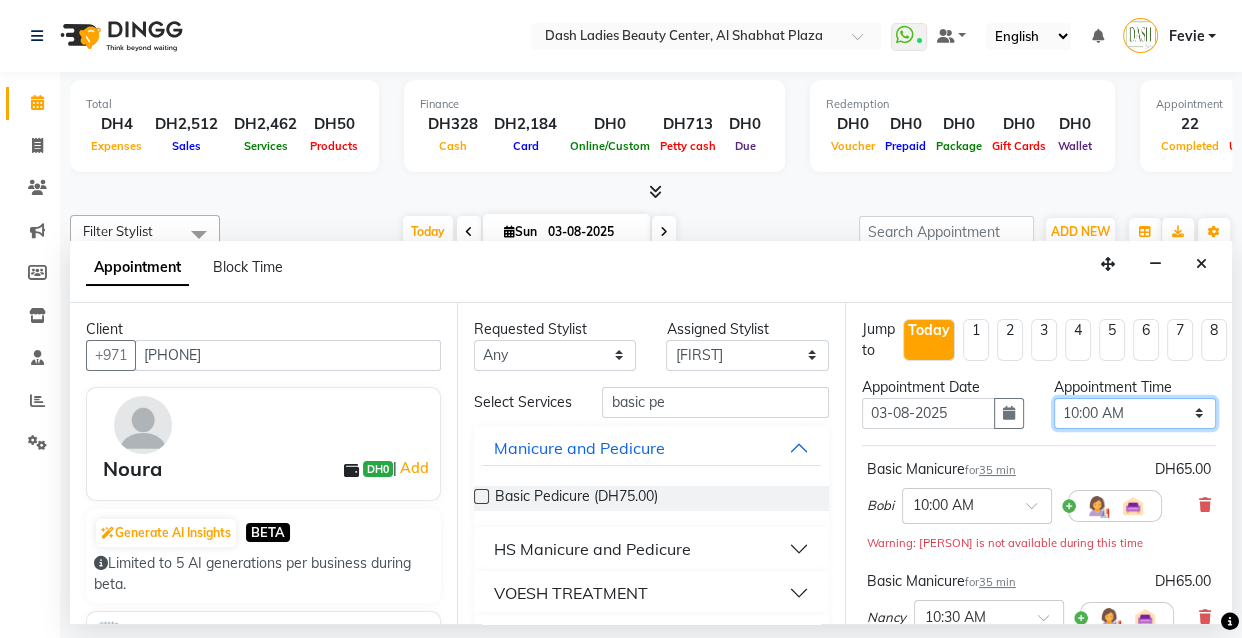 select on "870" 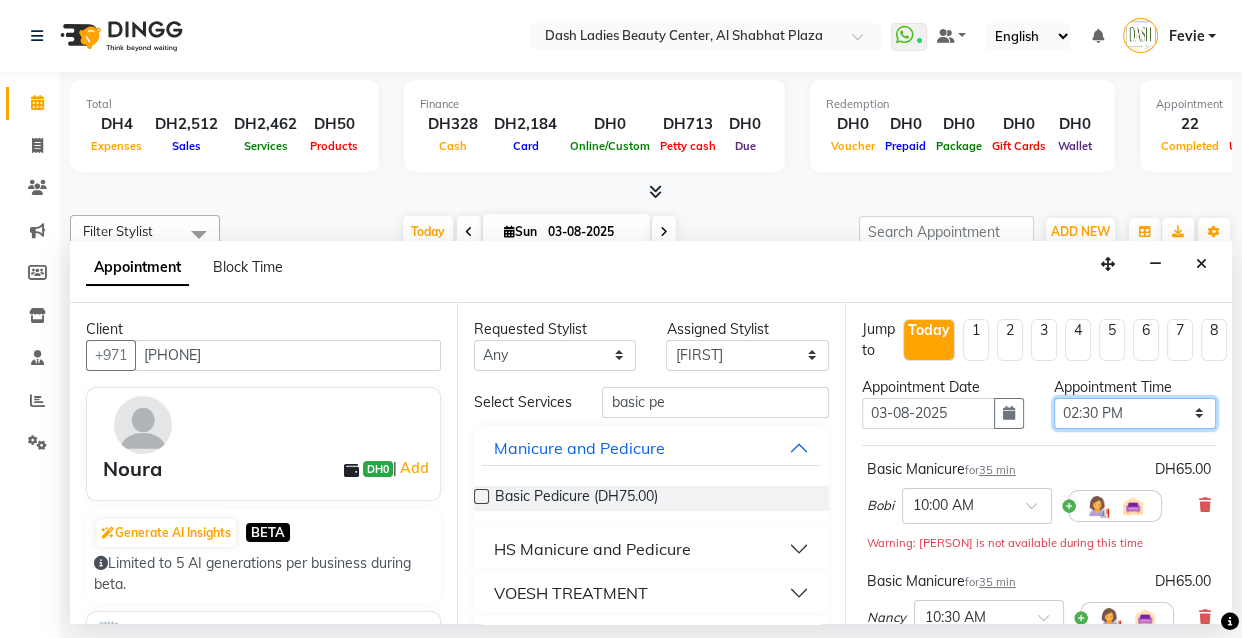click on "Select 10:00 AM 10:15 AM 10:30 AM 10:45 AM 11:00 AM 11:15 AM 11:30 AM 11:45 AM 12:00 PM 12:15 PM 12:30 PM 12:45 PM 01:00 PM 01:15 PM 01:30 PM 01:45 PM 02:00 PM 02:15 PM 02:30 PM 02:45 PM 03:00 PM 03:15 PM 03:30 PM 03:45 PM 04:00 PM 04:15 PM 04:30 PM 04:45 PM 05:00 PM 05:15 PM 05:30 PM 05:45 PM 06:00 PM 06:15 PM 06:30 PM 06:45 PM 07:00 PM 07:15 PM 07:30 PM 07:45 PM 08:00 PM 08:15 PM 08:30 PM 08:45 PM 09:00 PM 09:15 PM 09:30 PM 09:45 PM 10:00 PM" at bounding box center [1135, 413] 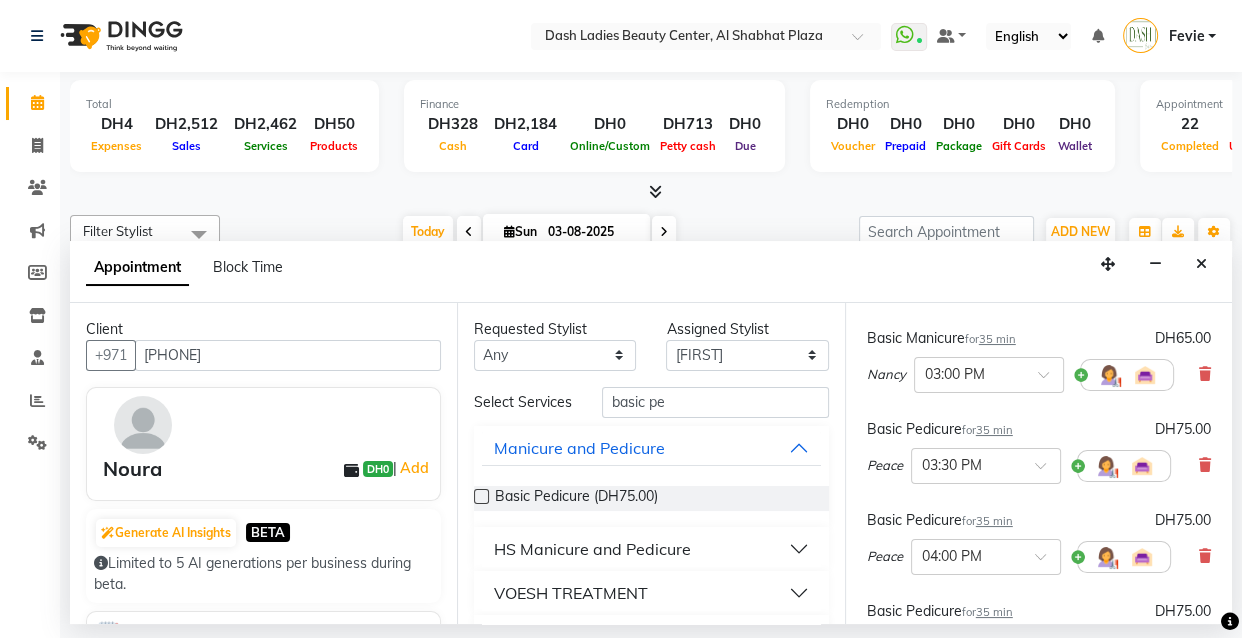 scroll, scrollTop: 230, scrollLeft: 0, axis: vertical 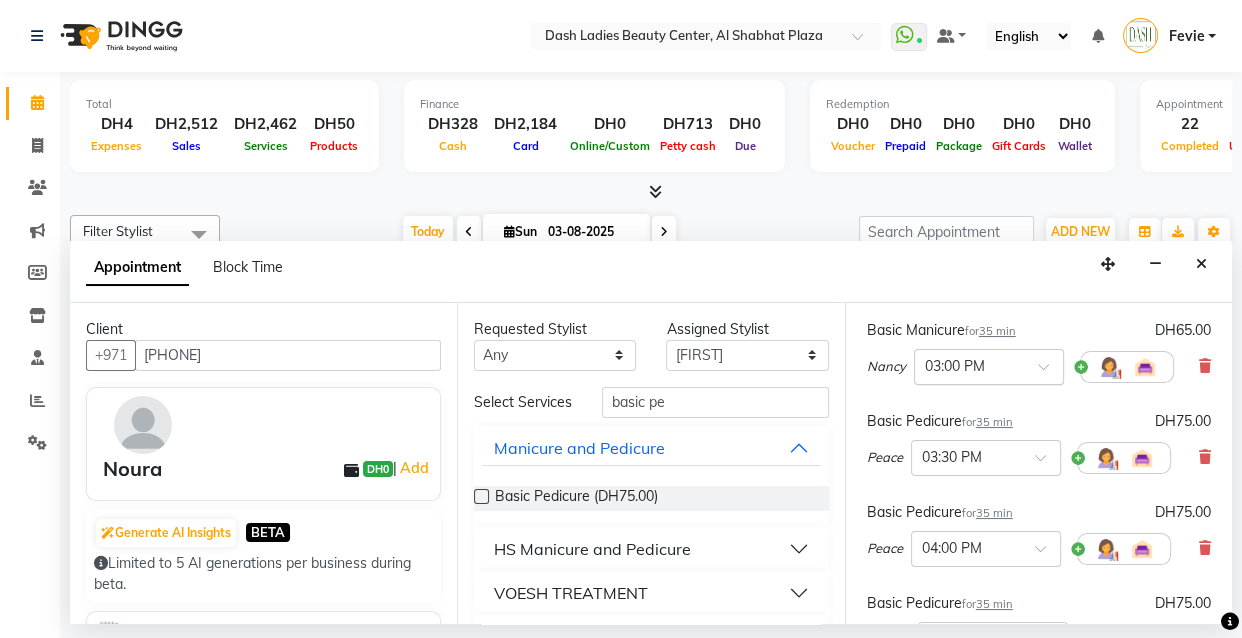 click at bounding box center (969, 365) 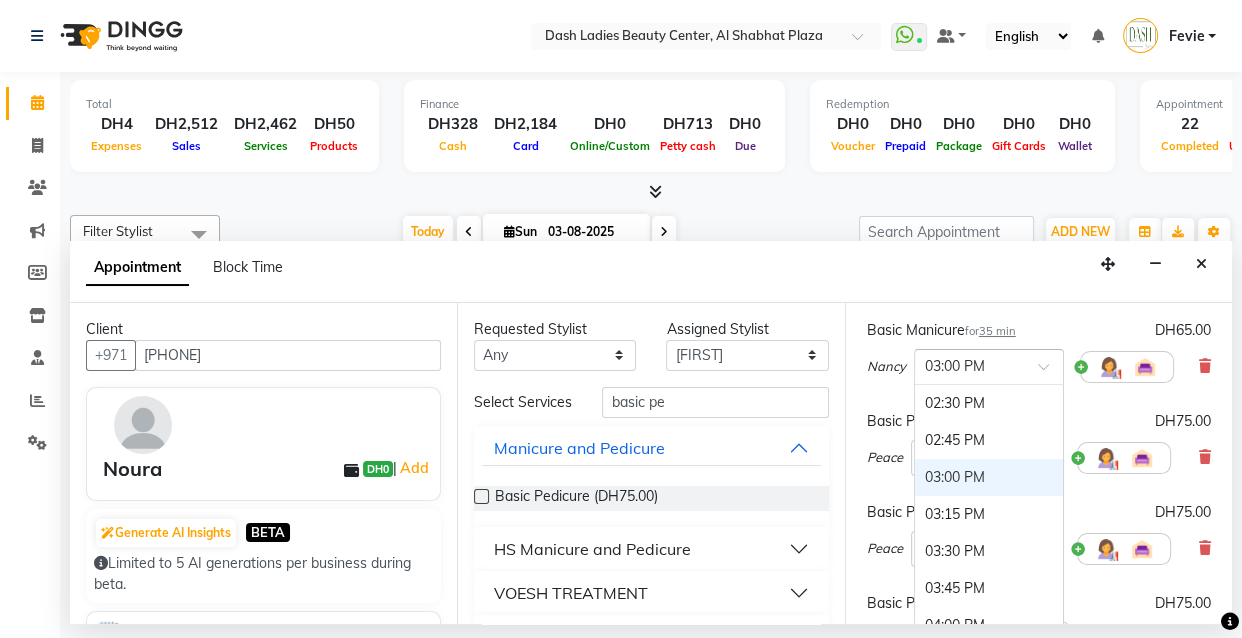 scroll, scrollTop: 654, scrollLeft: 0, axis: vertical 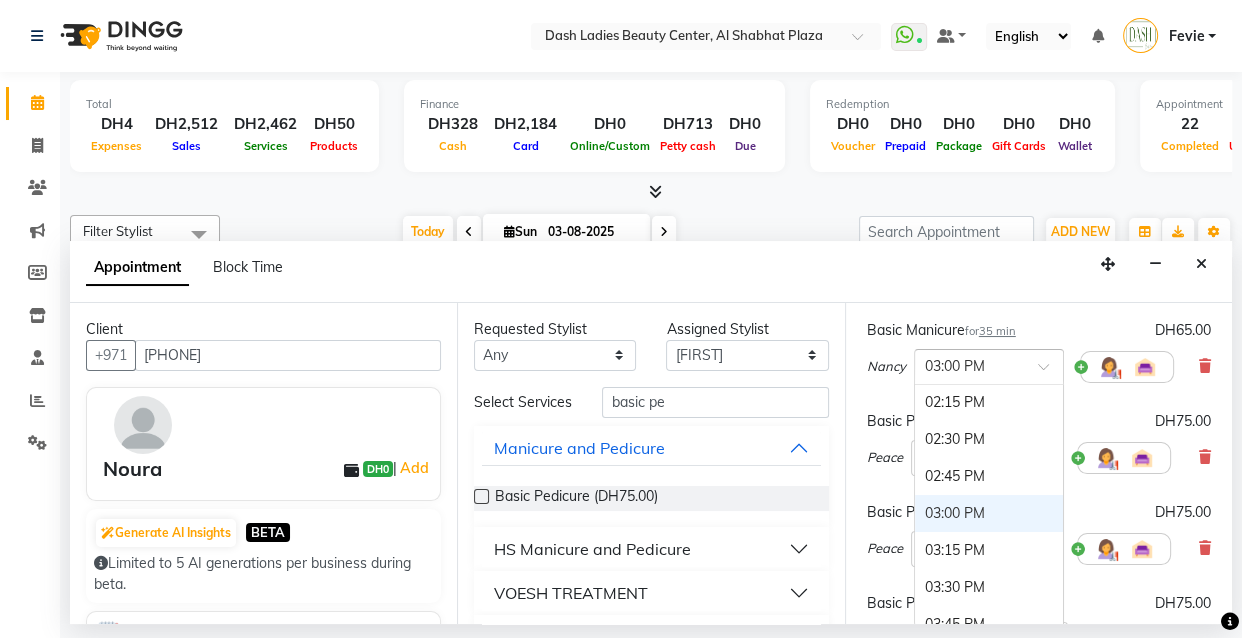 click on "02:30 PM" at bounding box center (989, 439) 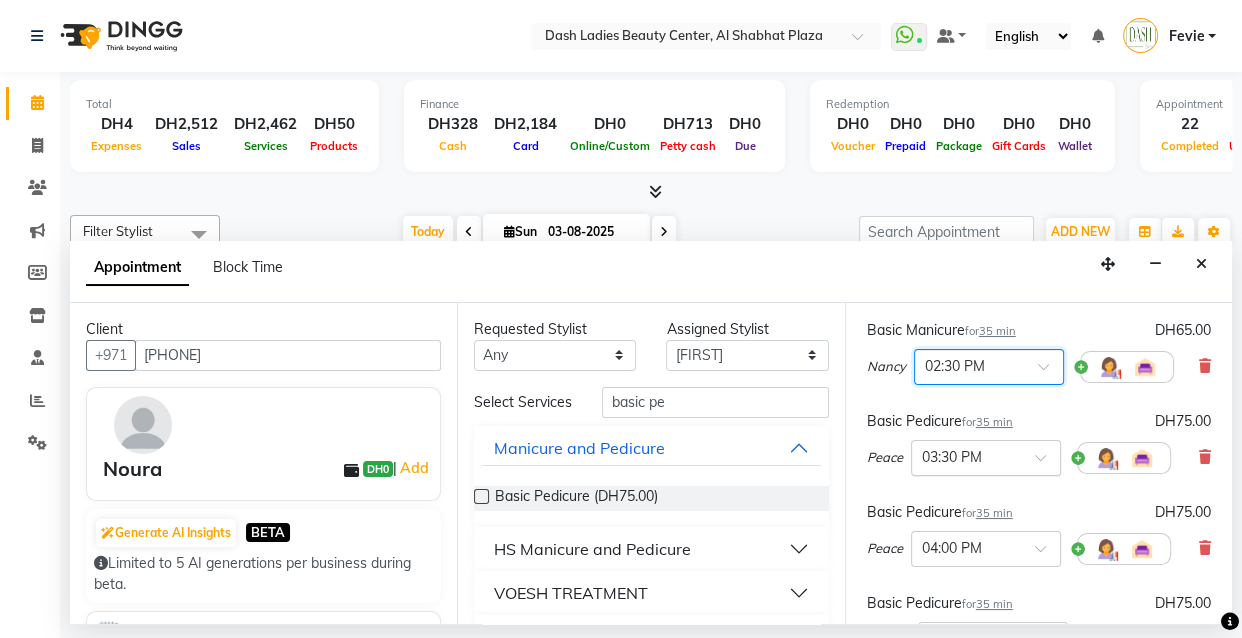 click at bounding box center (966, 456) 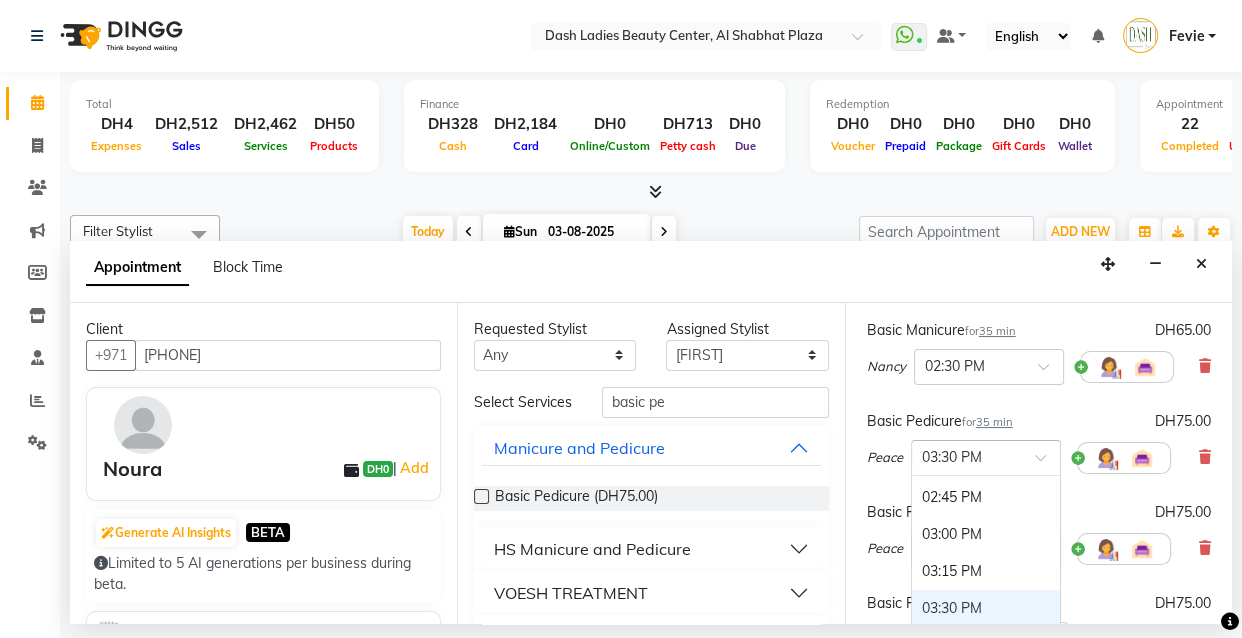 scroll, scrollTop: 670, scrollLeft: 0, axis: vertical 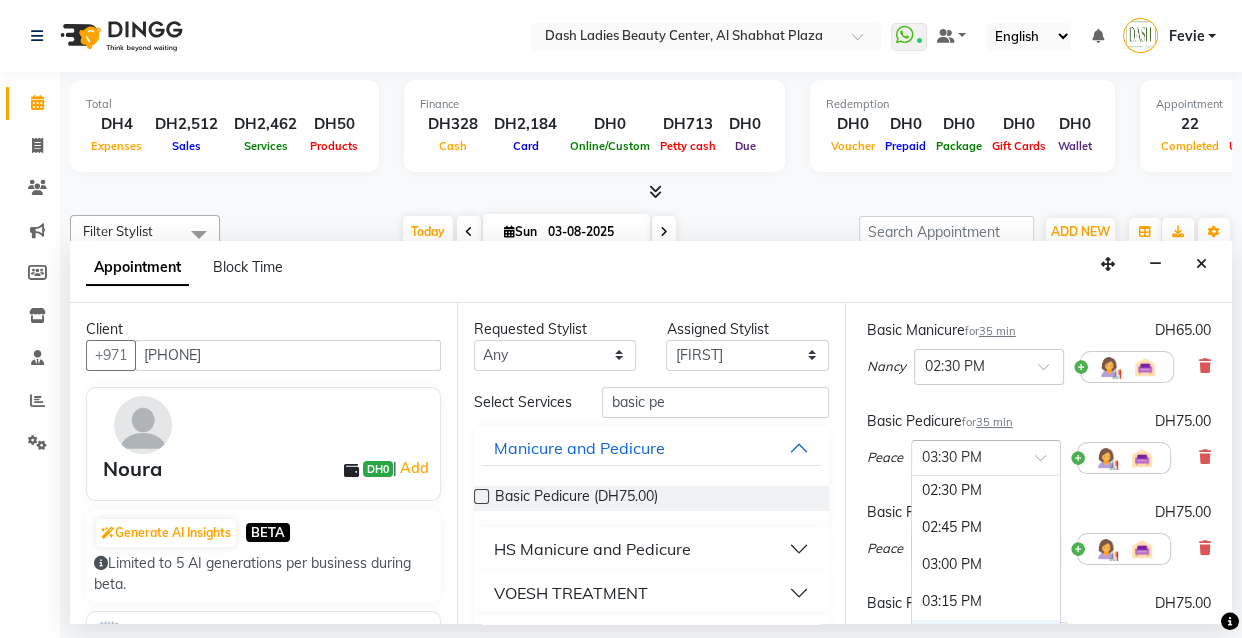 click on "02:30 PM" at bounding box center [986, 490] 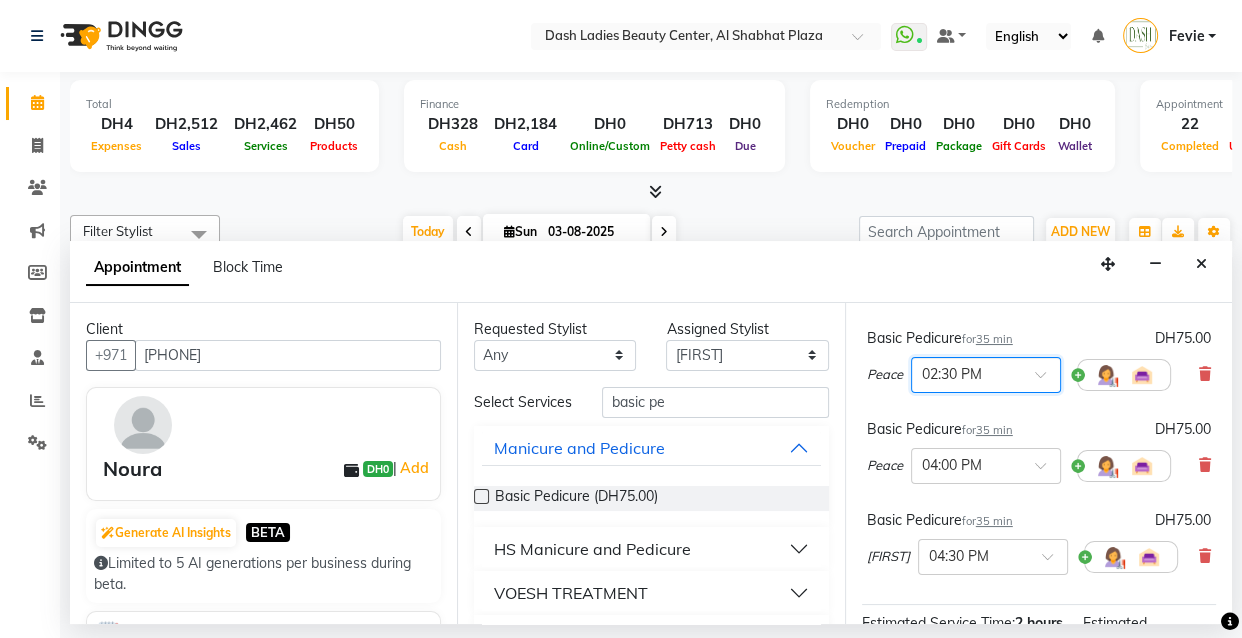 scroll, scrollTop: 325, scrollLeft: 0, axis: vertical 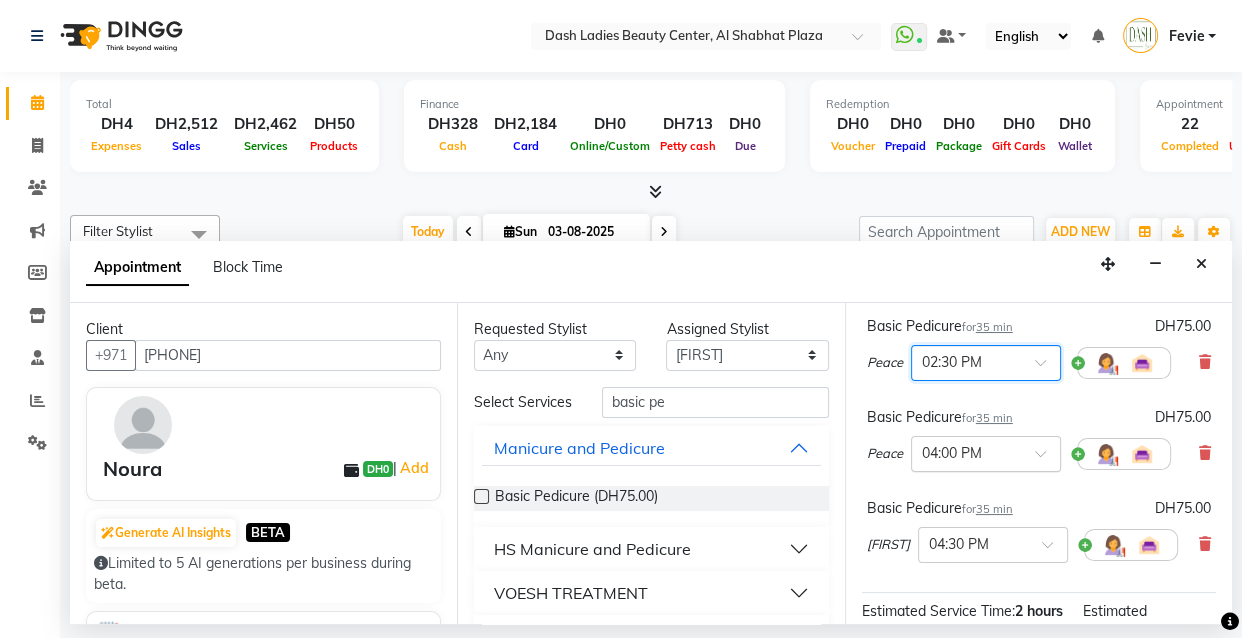 click at bounding box center (966, 452) 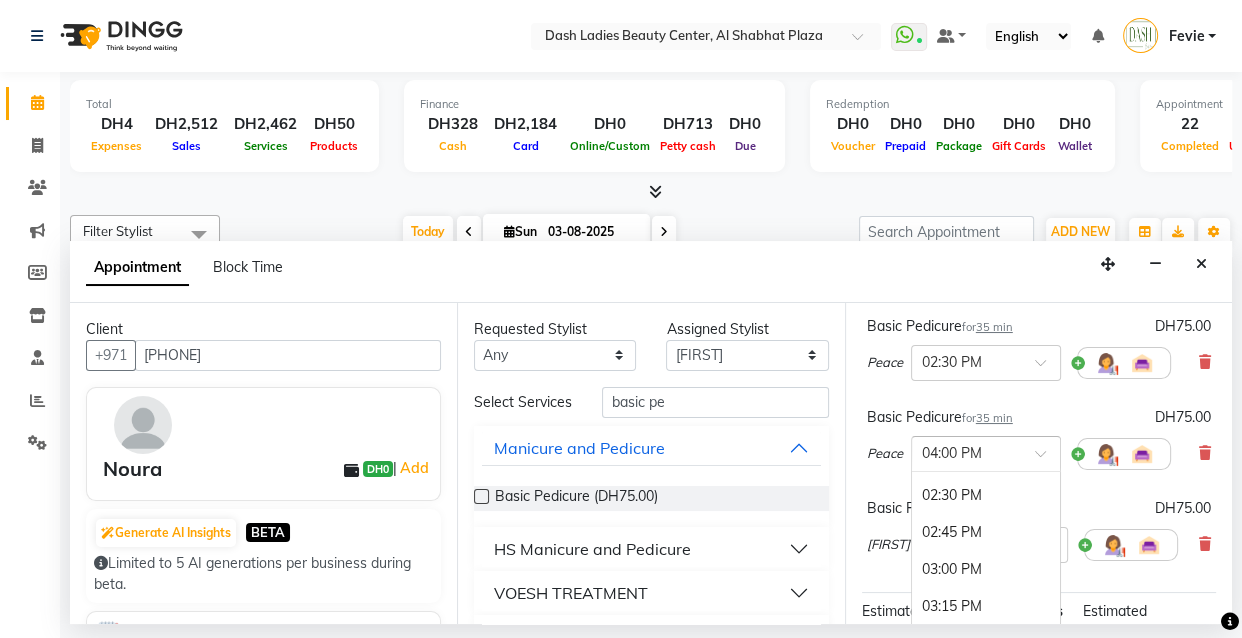 scroll, scrollTop: 658, scrollLeft: 0, axis: vertical 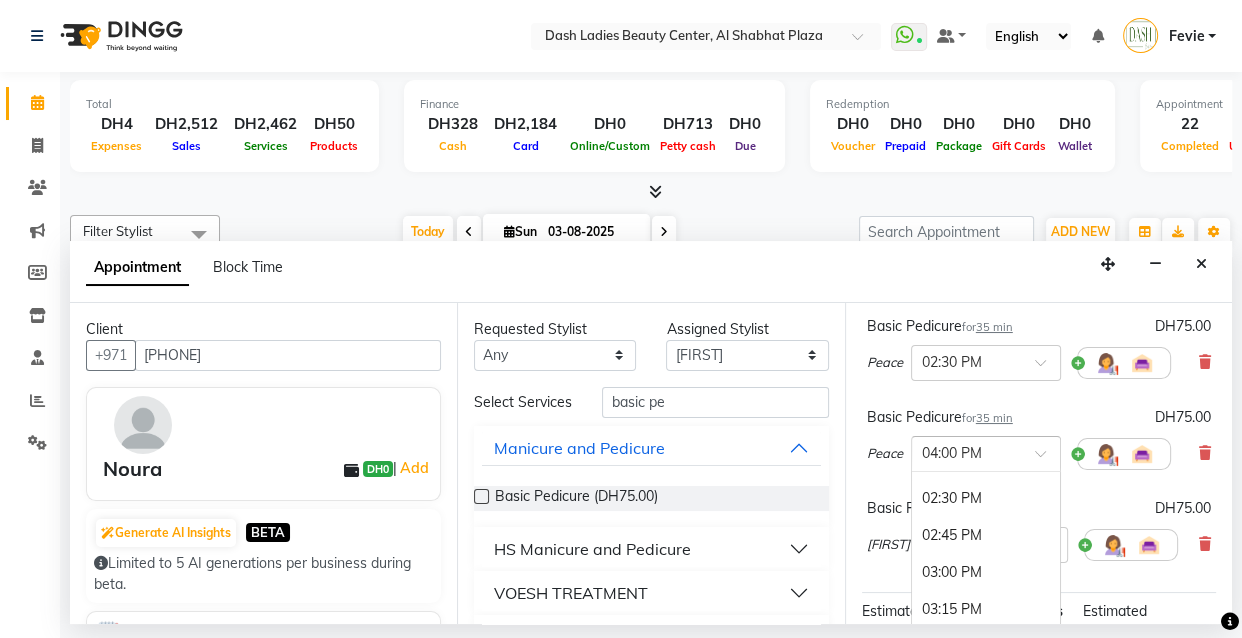 click on "02:30 PM" at bounding box center [986, 498] 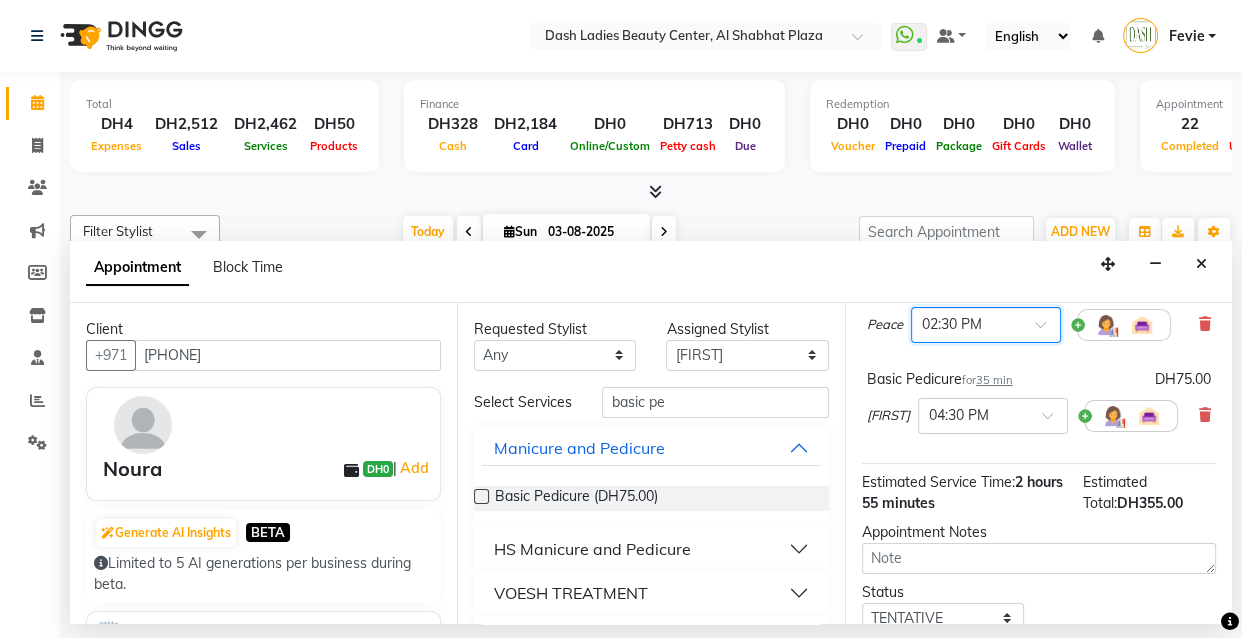 scroll, scrollTop: 470, scrollLeft: 0, axis: vertical 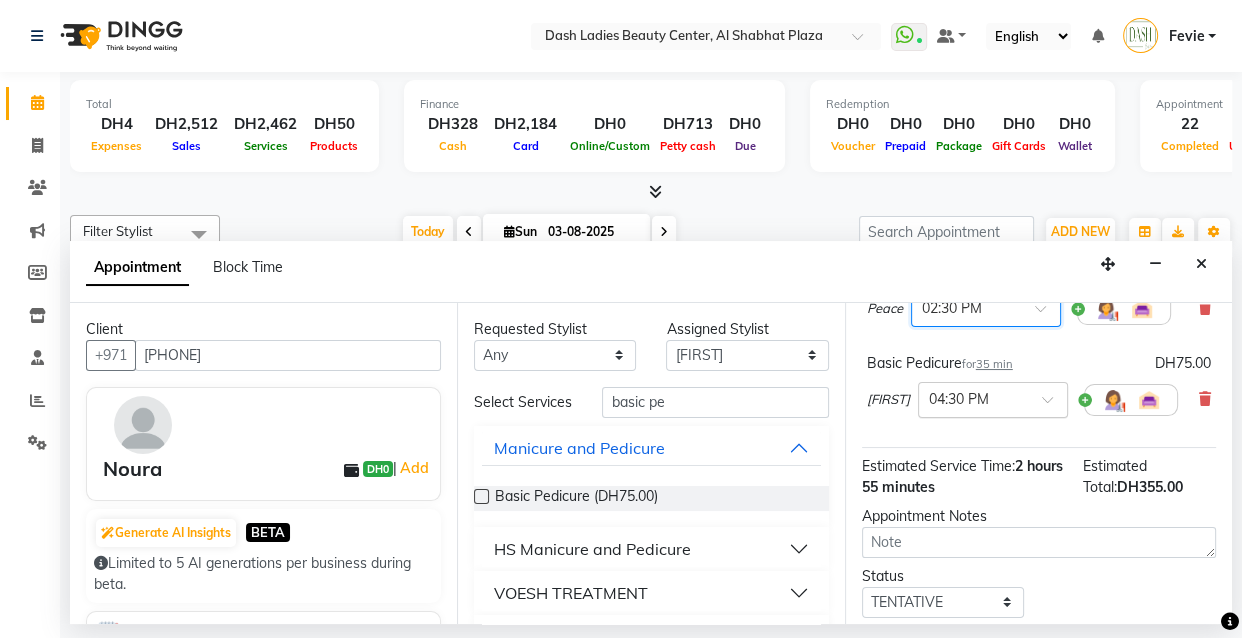 click at bounding box center [973, 398] 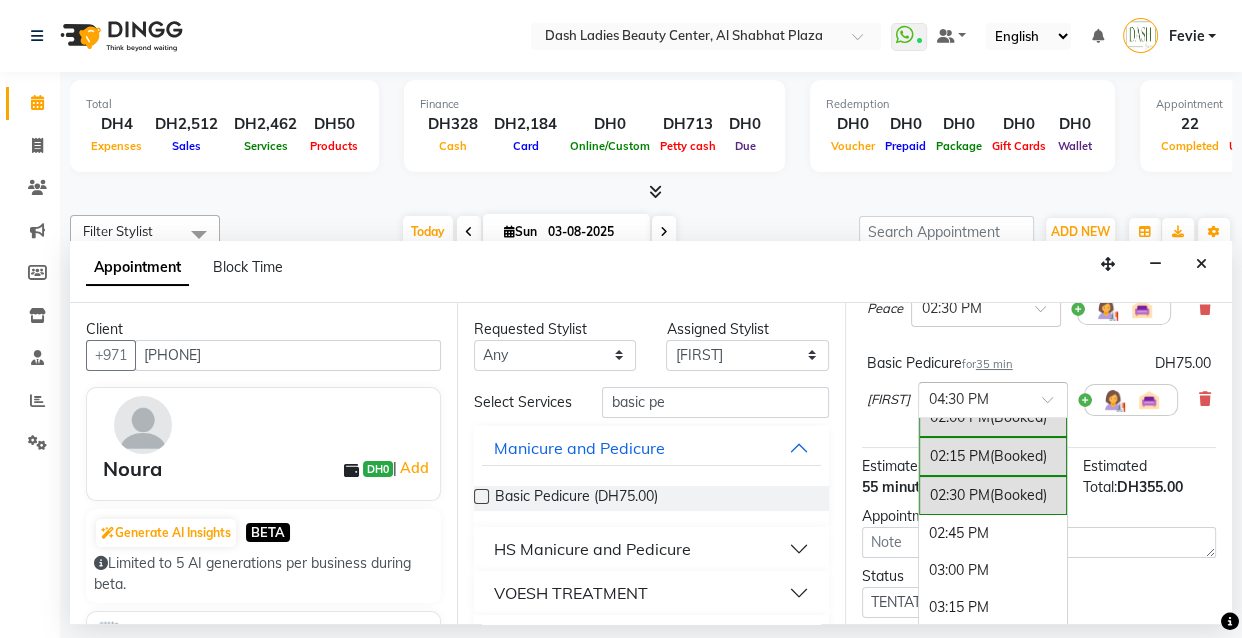 scroll, scrollTop: 633, scrollLeft: 0, axis: vertical 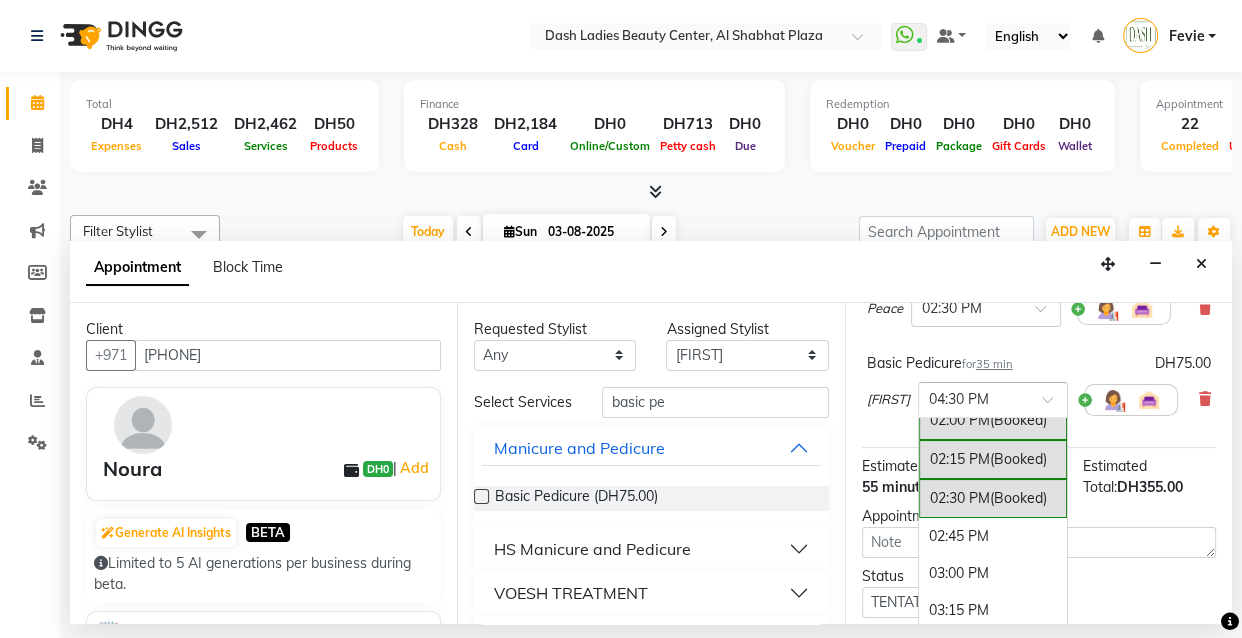 click on "02:45 PM" at bounding box center [993, 536] 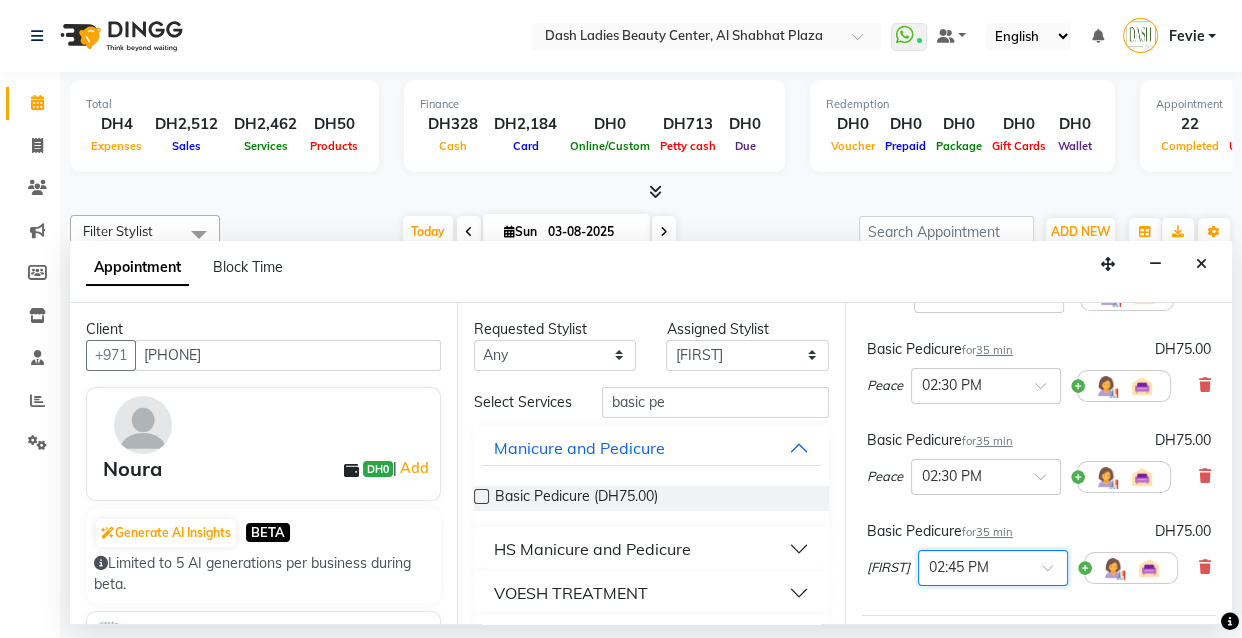 scroll, scrollTop: 310, scrollLeft: 0, axis: vertical 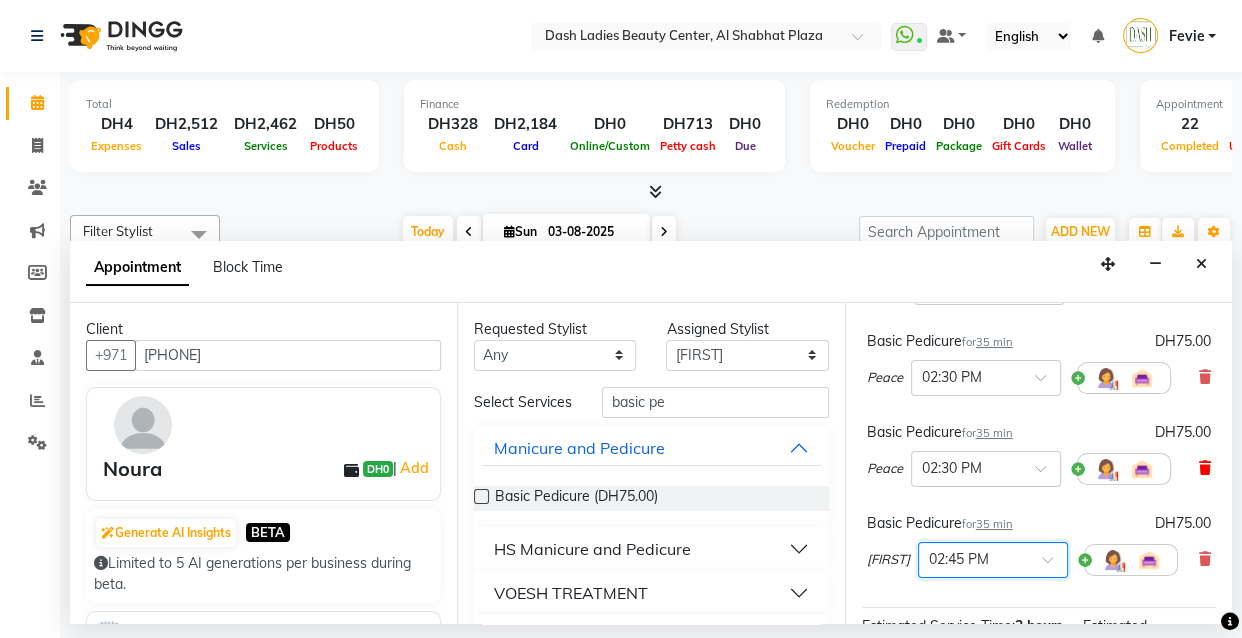 click at bounding box center [1205, 468] 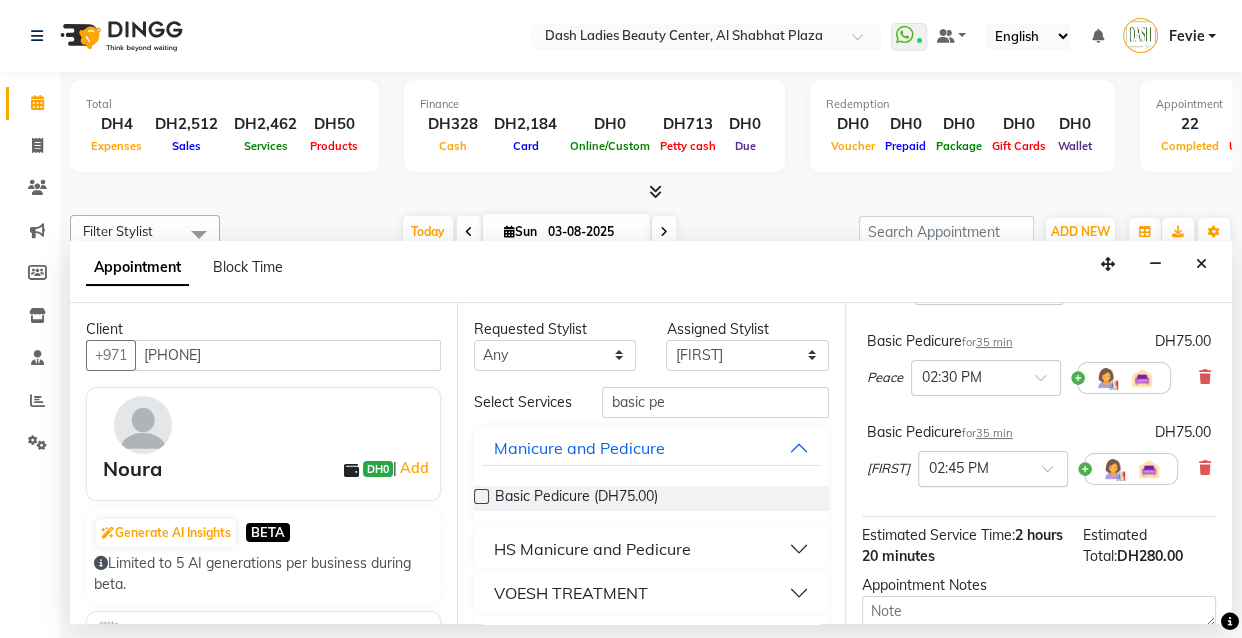 click at bounding box center (973, 467) 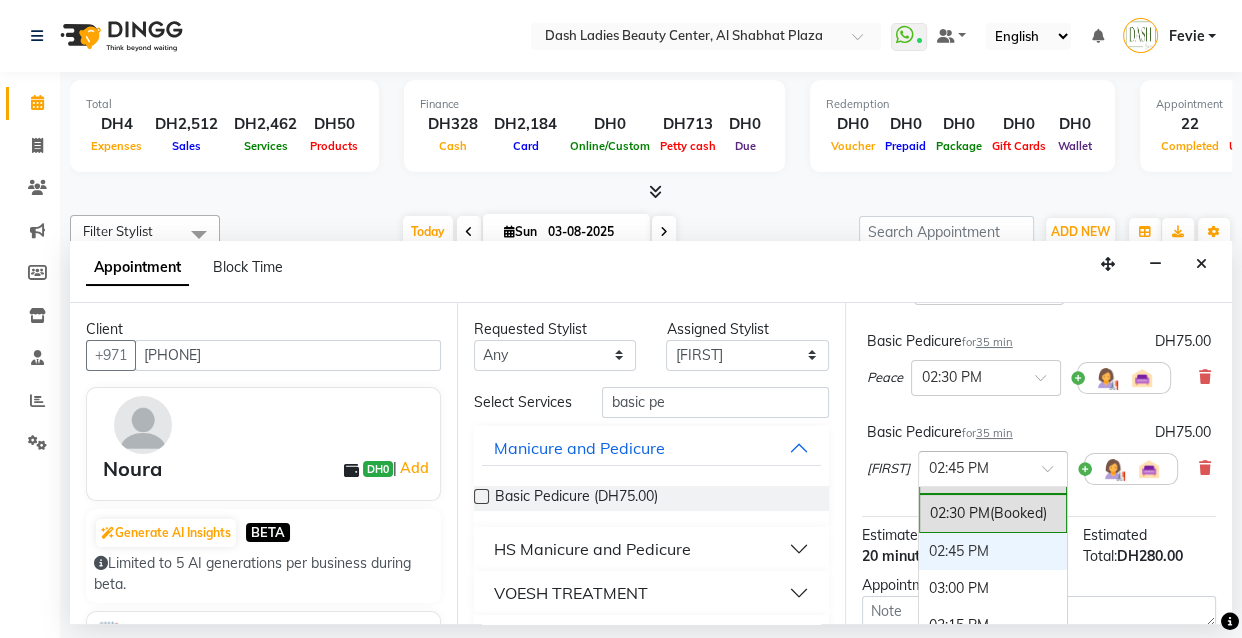 scroll, scrollTop: 676, scrollLeft: 0, axis: vertical 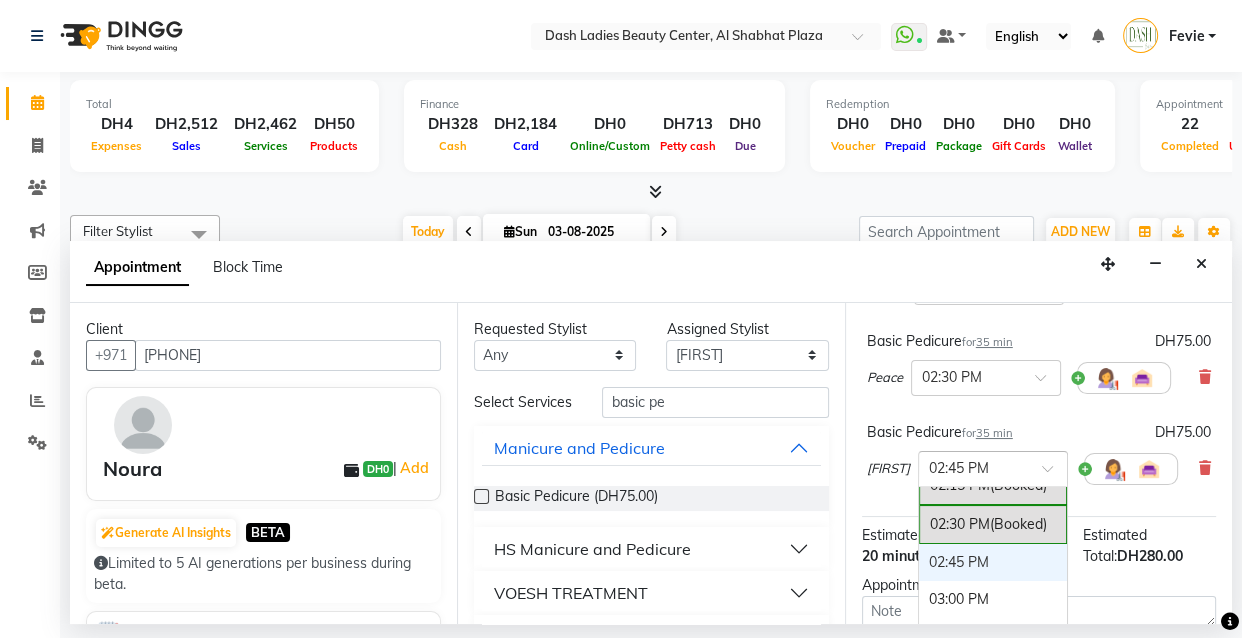 click on "02:45 PM" at bounding box center [993, 562] 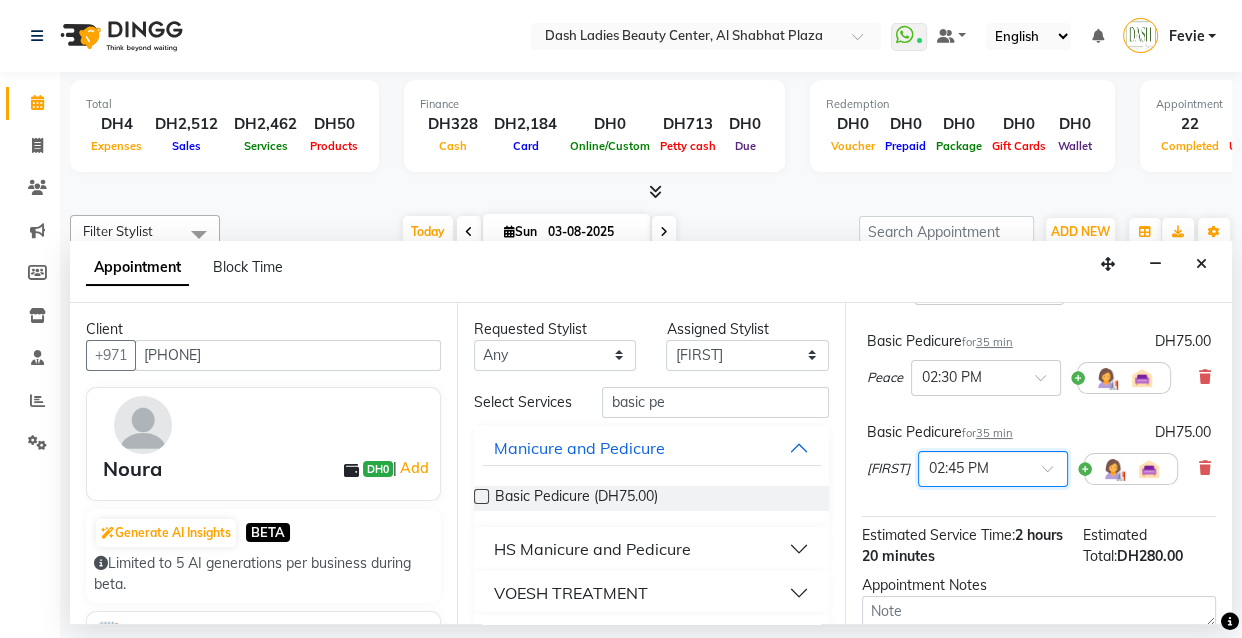 click at bounding box center [973, 467] 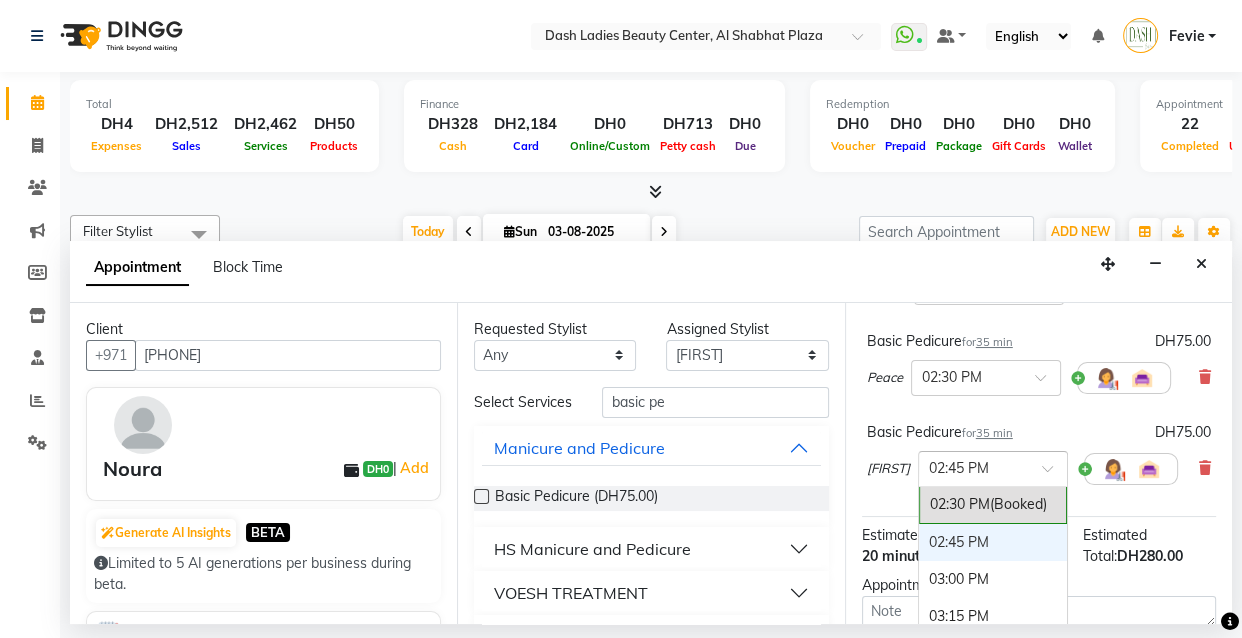 scroll, scrollTop: 692, scrollLeft: 0, axis: vertical 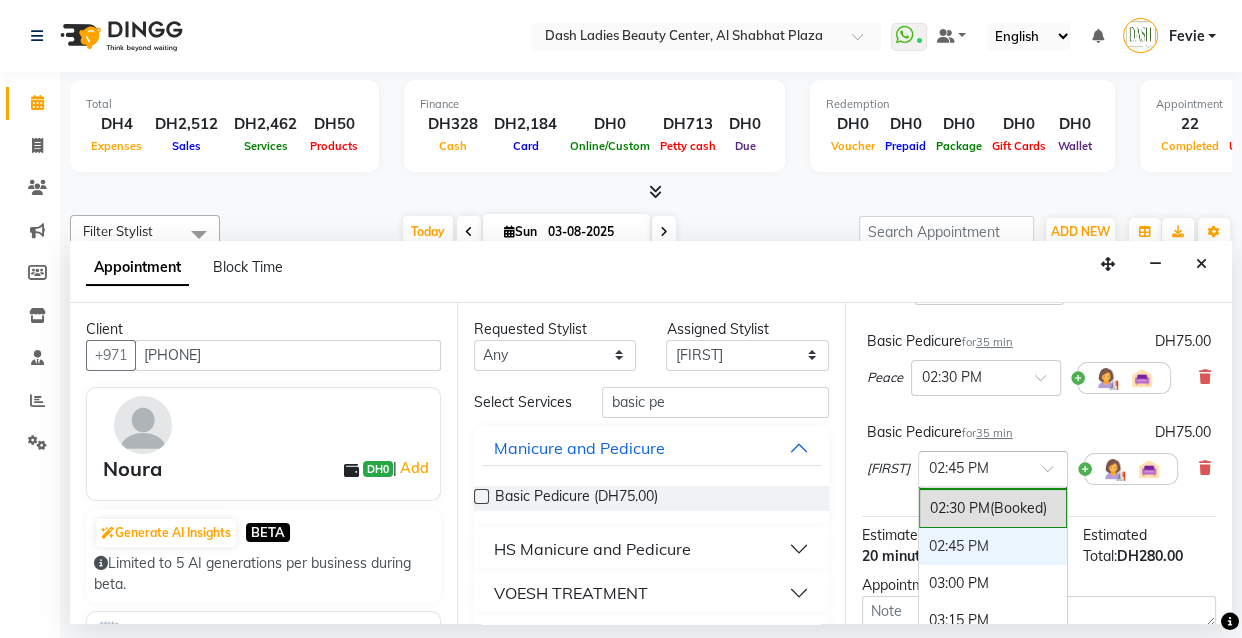 click on "(Booked)" at bounding box center (1018, 508) 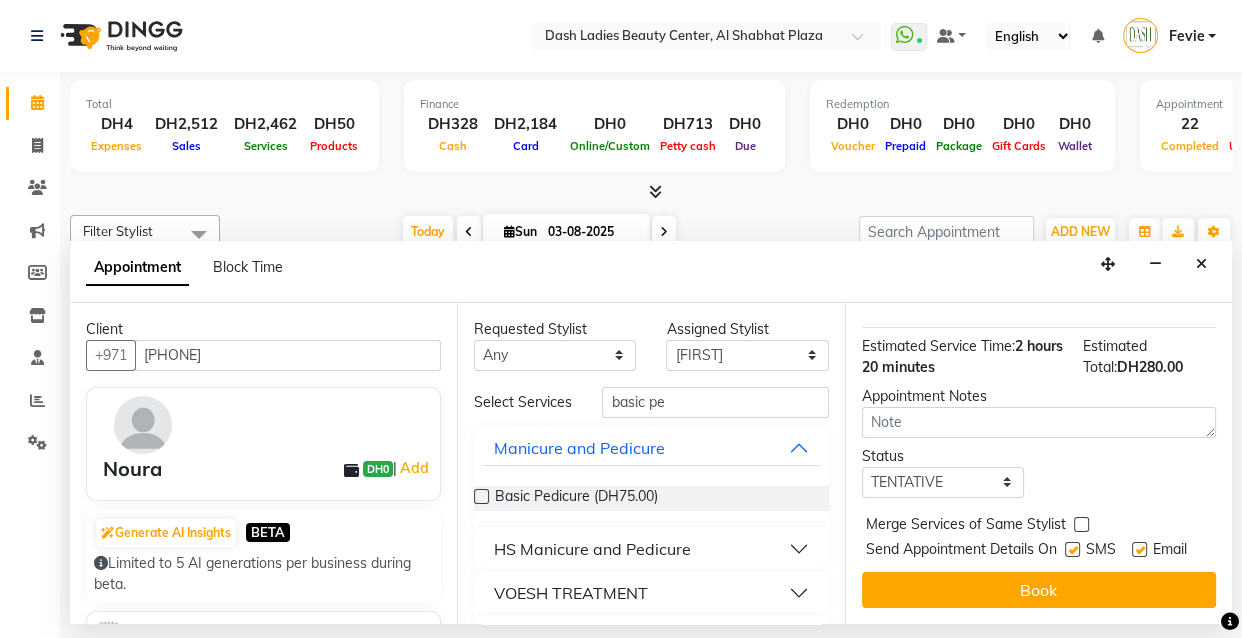 scroll, scrollTop: 550, scrollLeft: 0, axis: vertical 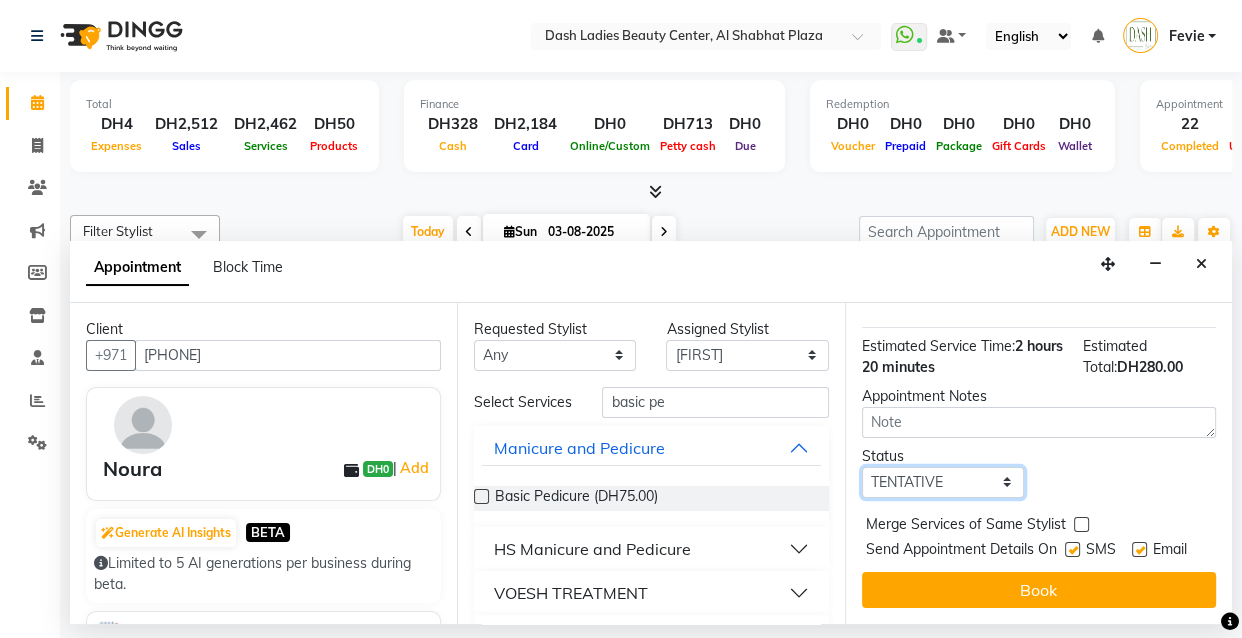 click on "Select TENTATIVE CONFIRM CHECK-IN UPCOMING" at bounding box center (943, 482) 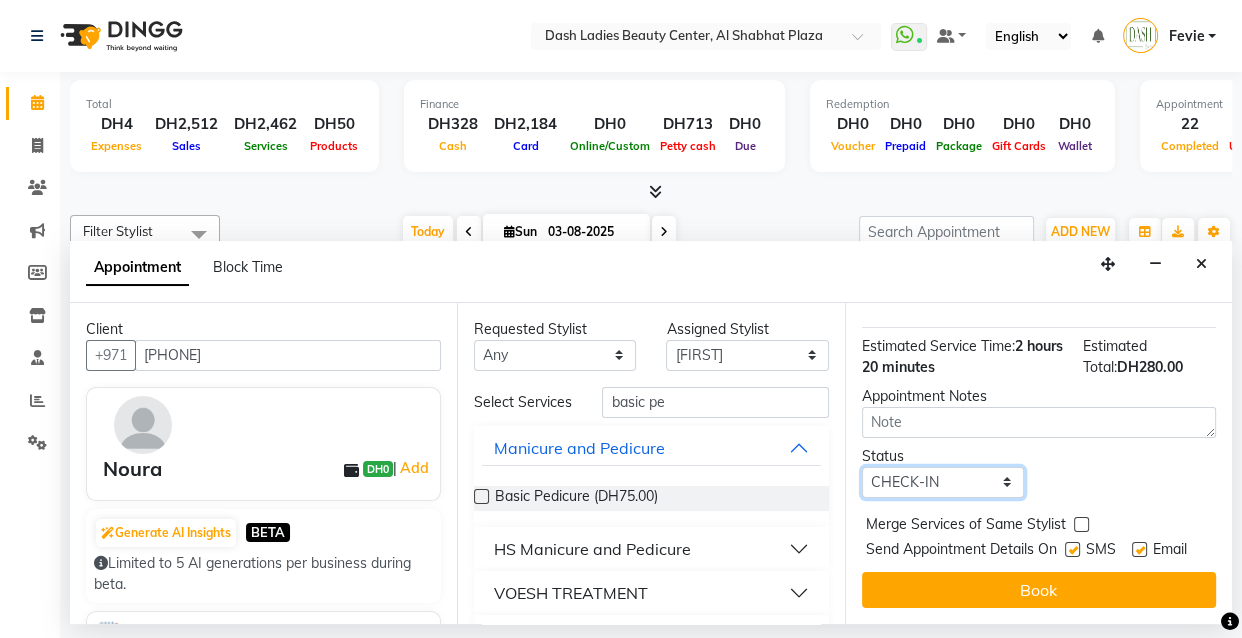 click on "Select TENTATIVE CONFIRM CHECK-IN UPCOMING" at bounding box center [943, 482] 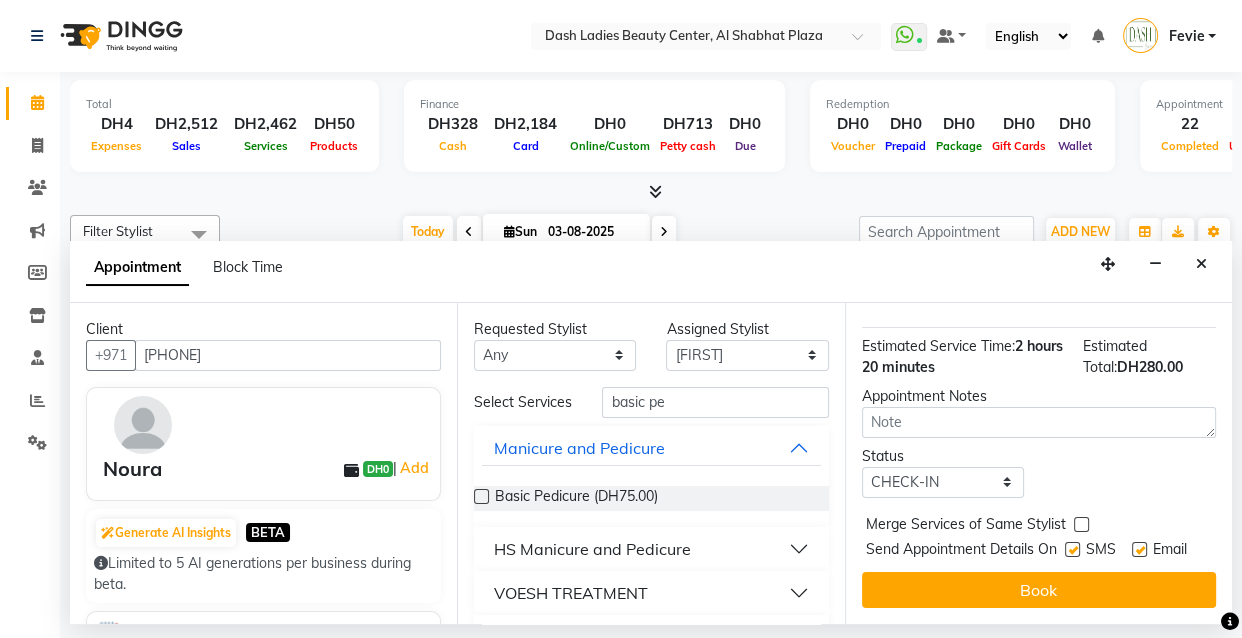click at bounding box center (1081, 524) 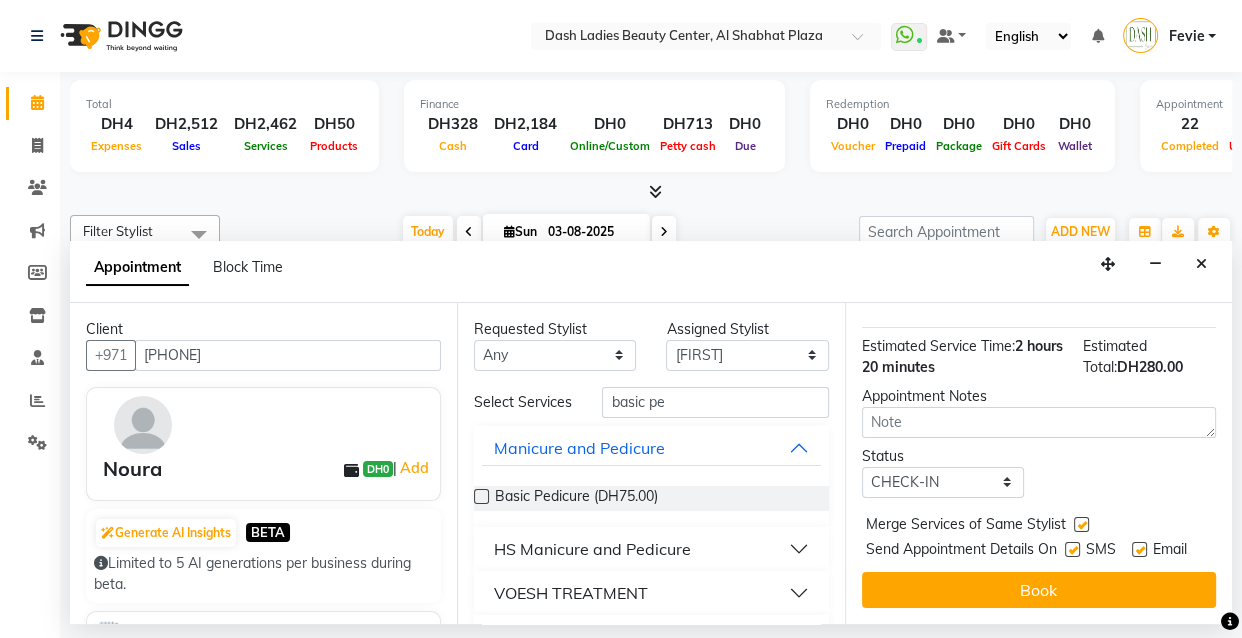 click at bounding box center (1072, 549) 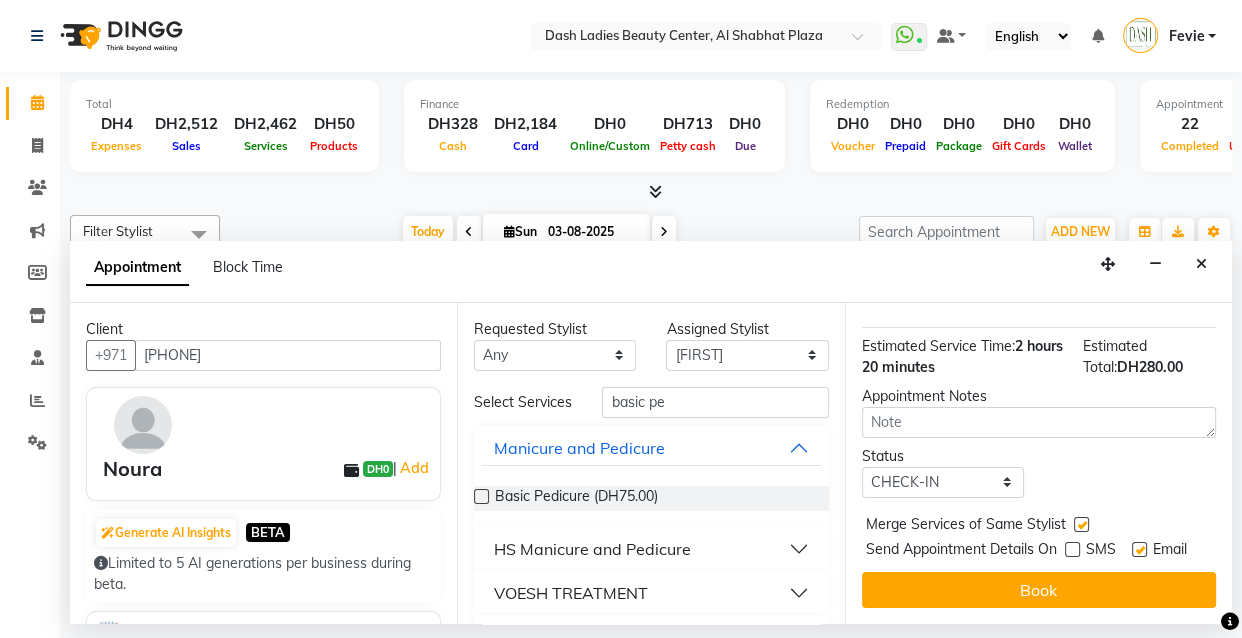 click at bounding box center [1139, 549] 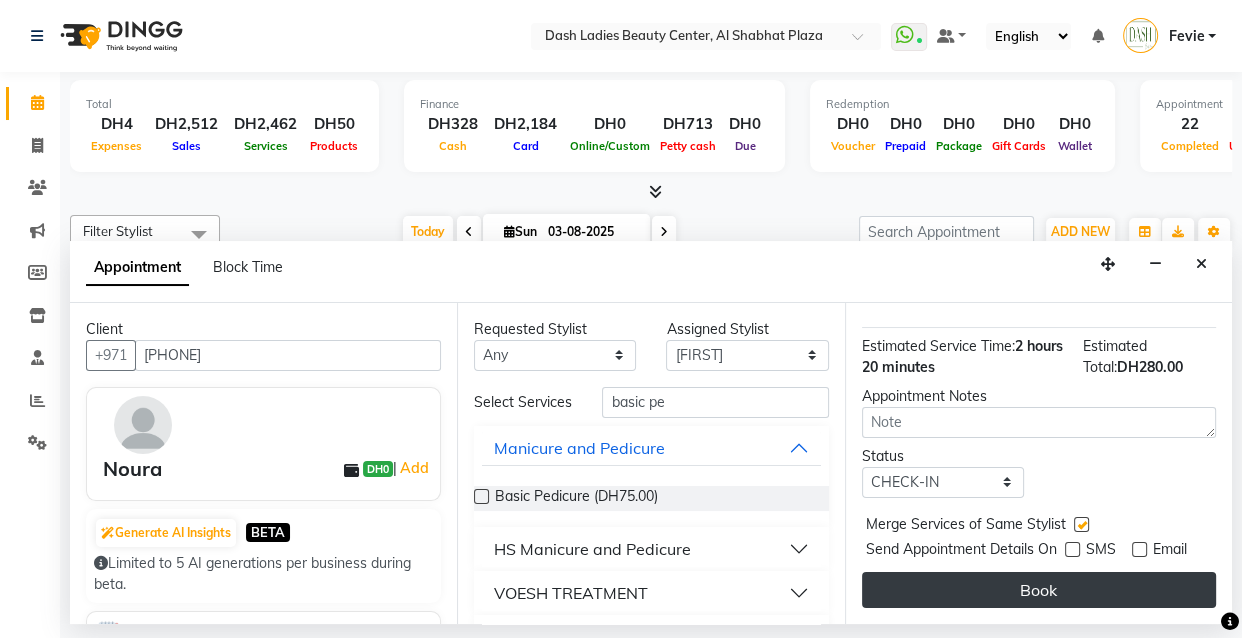 click on "Book" at bounding box center [1039, 590] 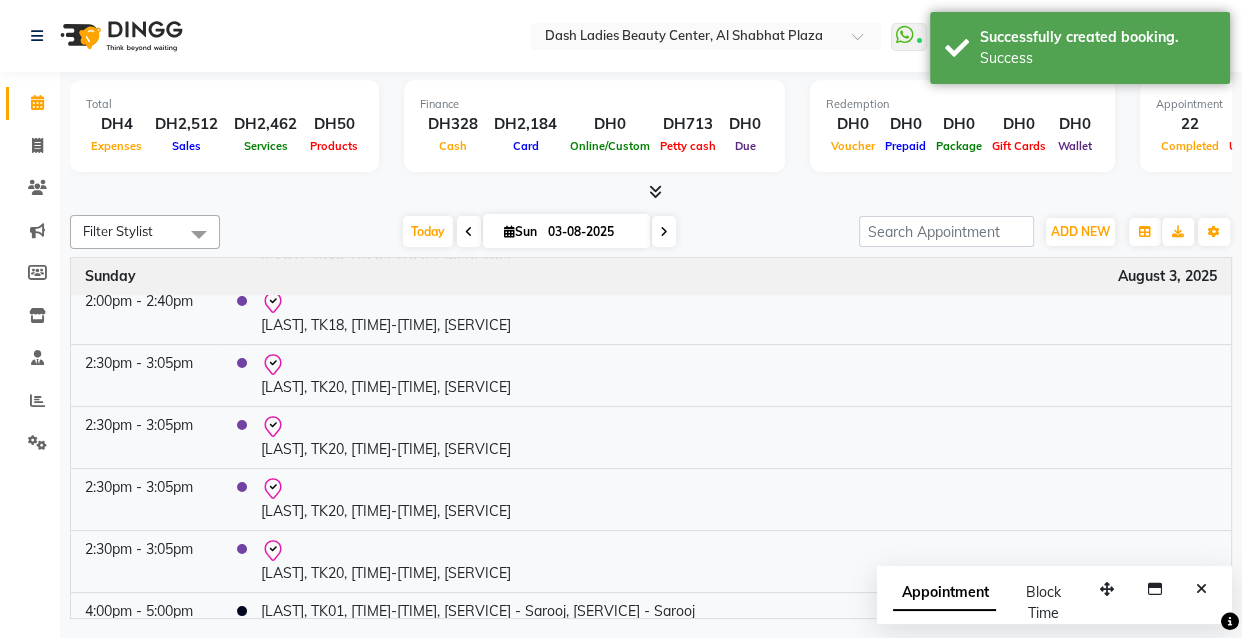 scroll, scrollTop: 1460, scrollLeft: 0, axis: vertical 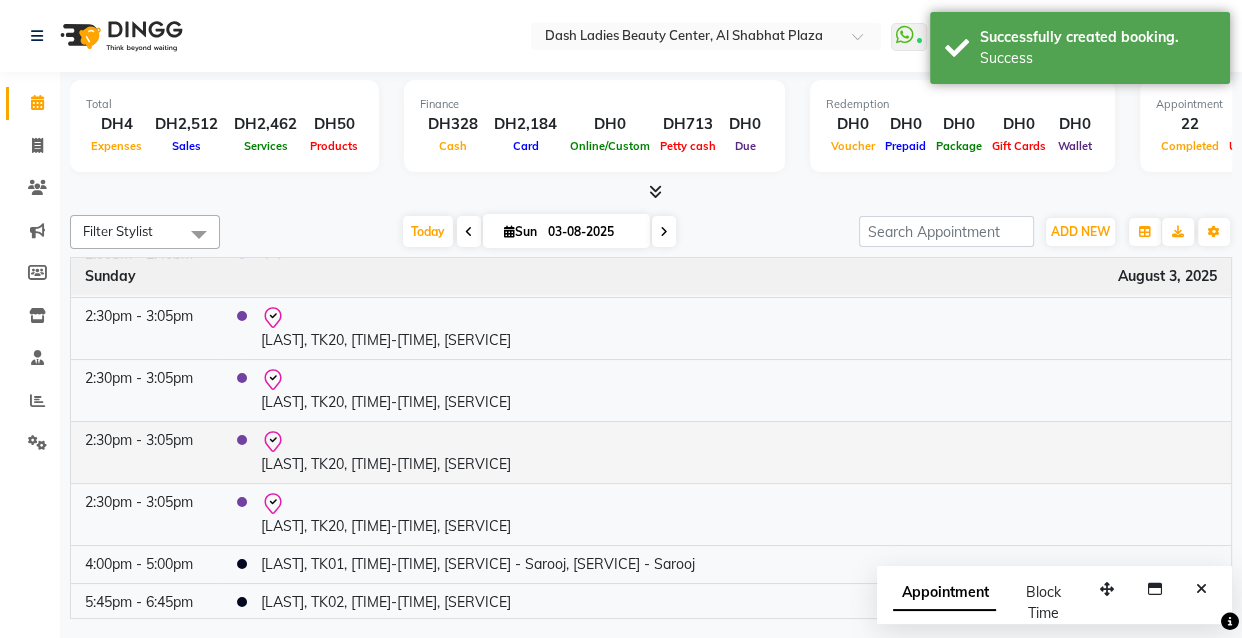 click on "[LAST], TK20, [TIME]-[TIME], [SERVICE]" at bounding box center (739, 452) 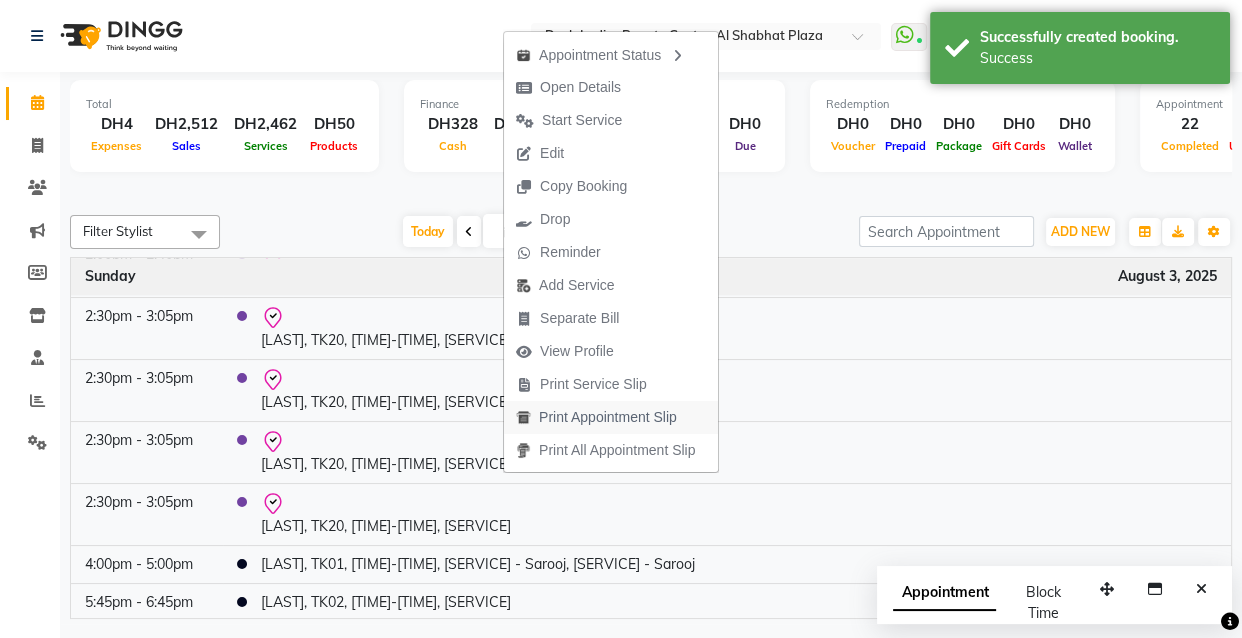 click on "Print Appointment Slip" at bounding box center (608, 417) 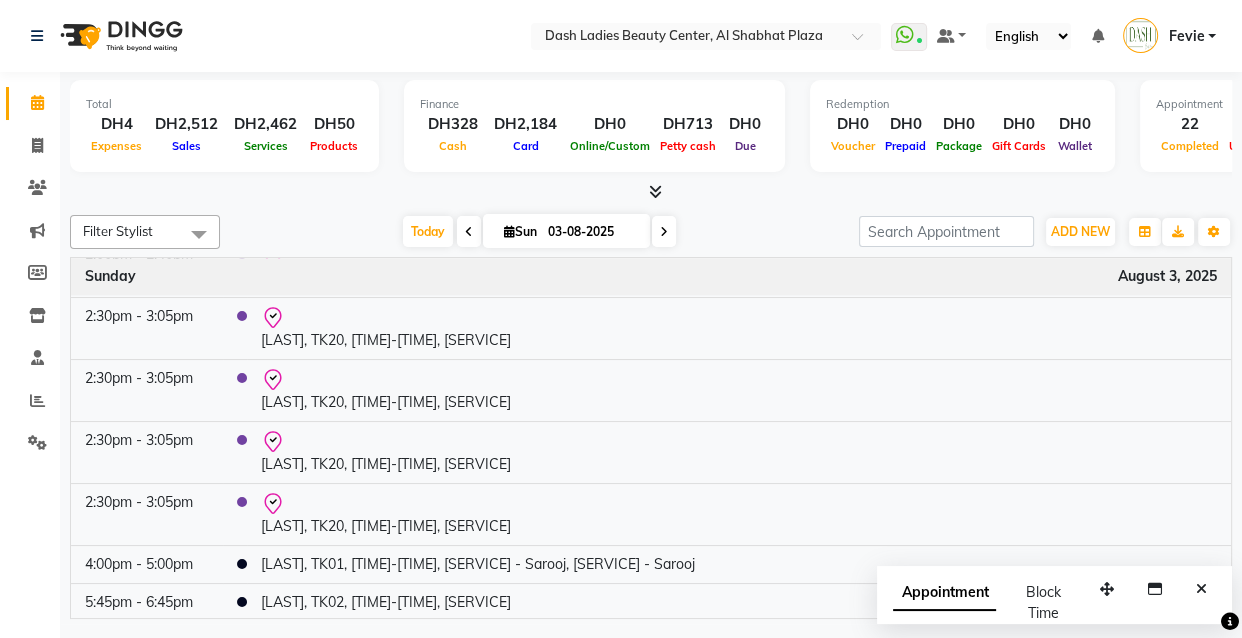 click on "Fevie" at bounding box center [1186, 36] 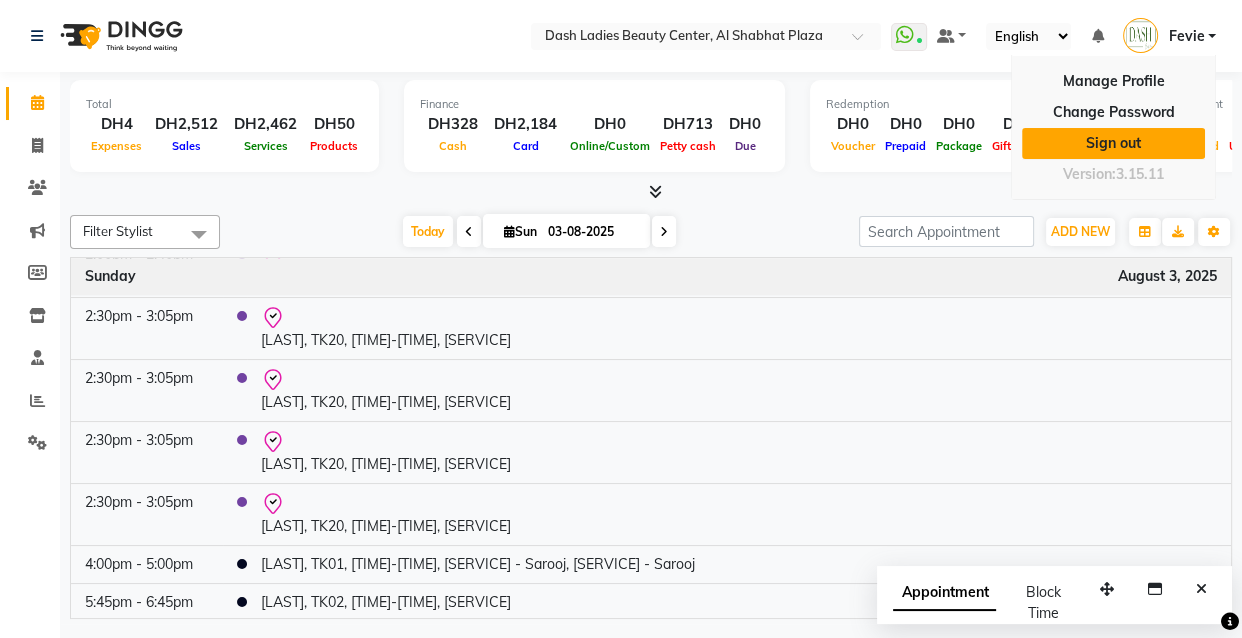 click on "Sign out" at bounding box center [1113, 143] 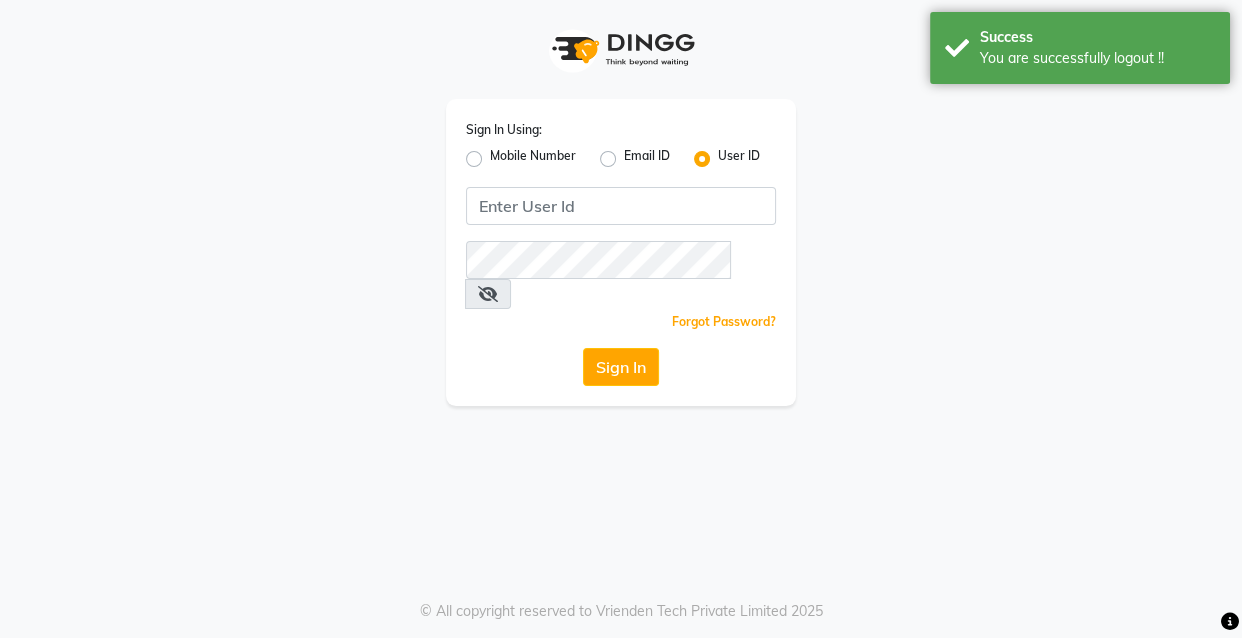 click on "Mobile Number" 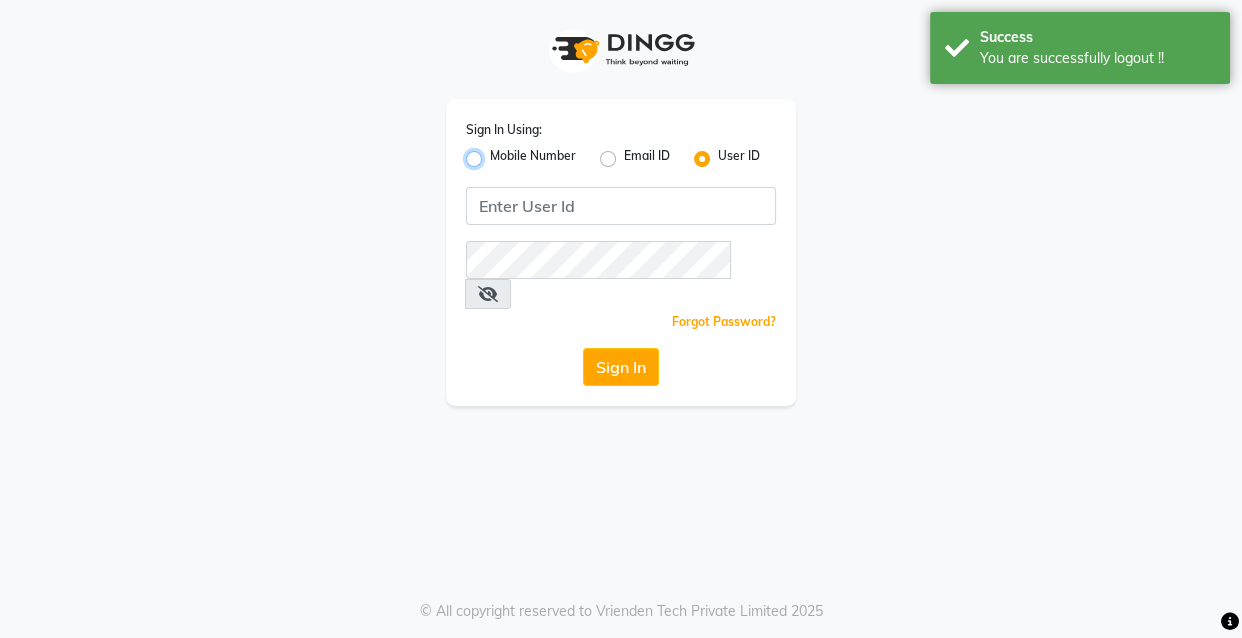 click on "Mobile Number" at bounding box center [496, 153] 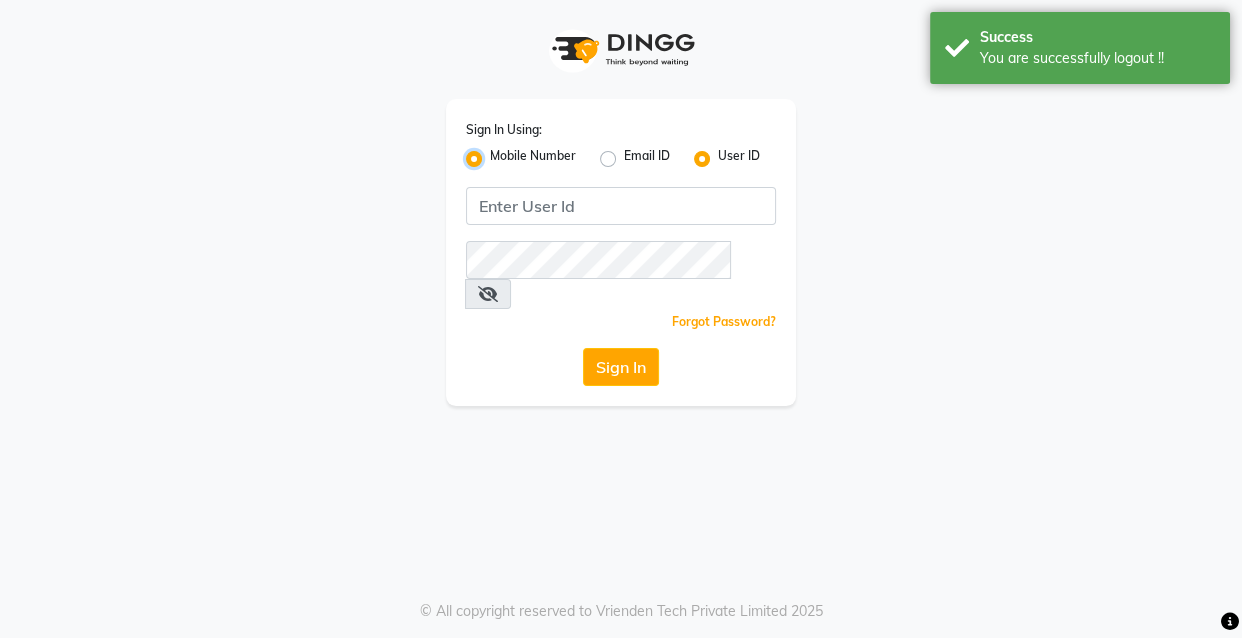 radio on "false" 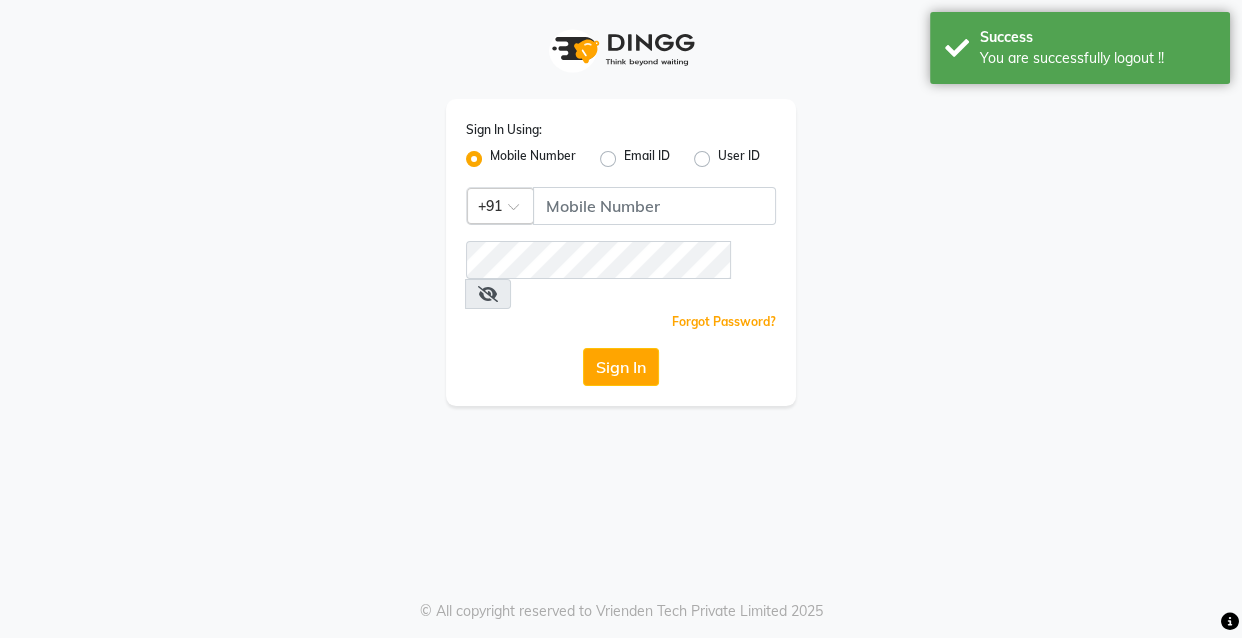 click 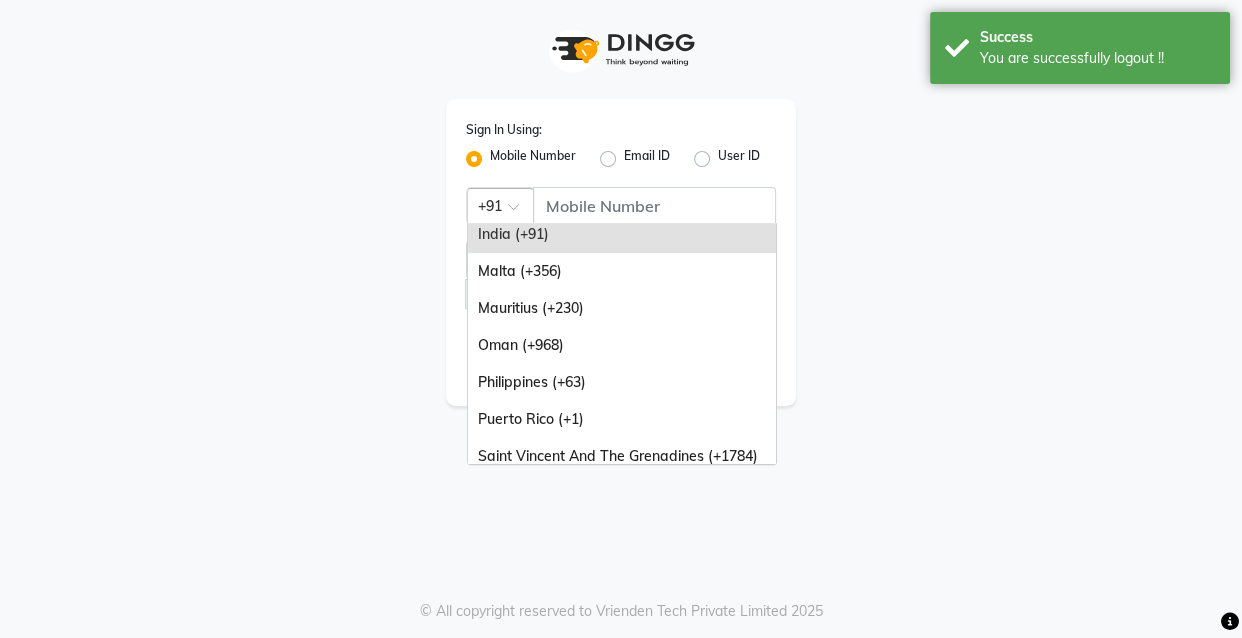 scroll, scrollTop: 500, scrollLeft: 0, axis: vertical 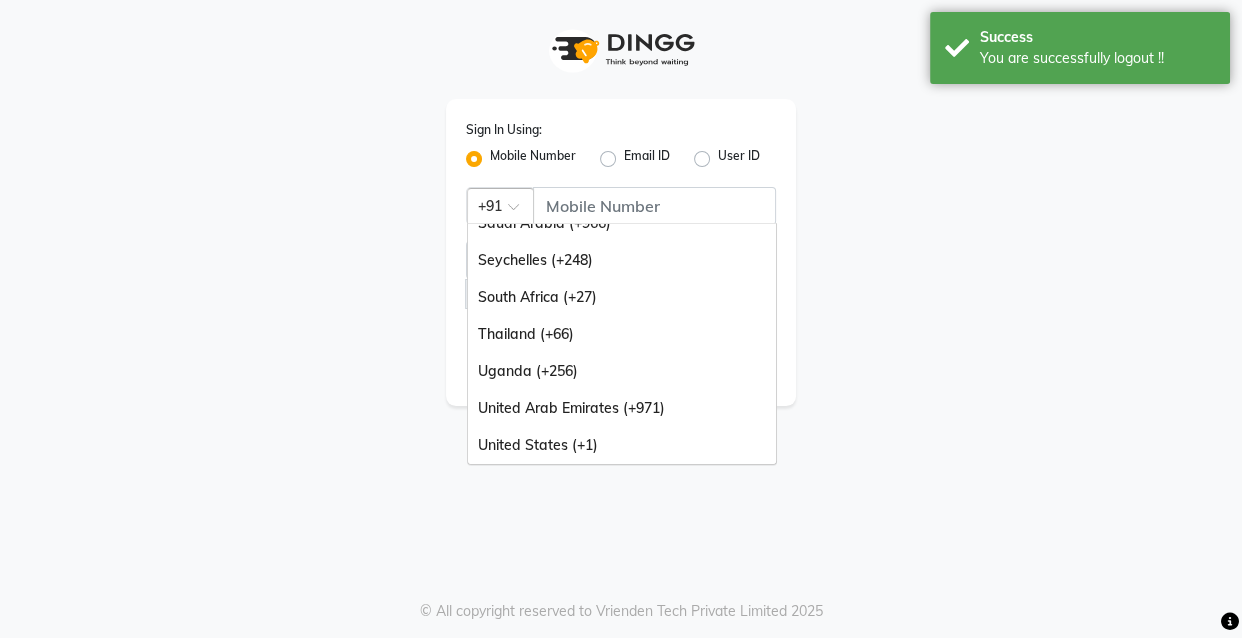 click on "United Arab Emirates (+971)" at bounding box center (622, 408) 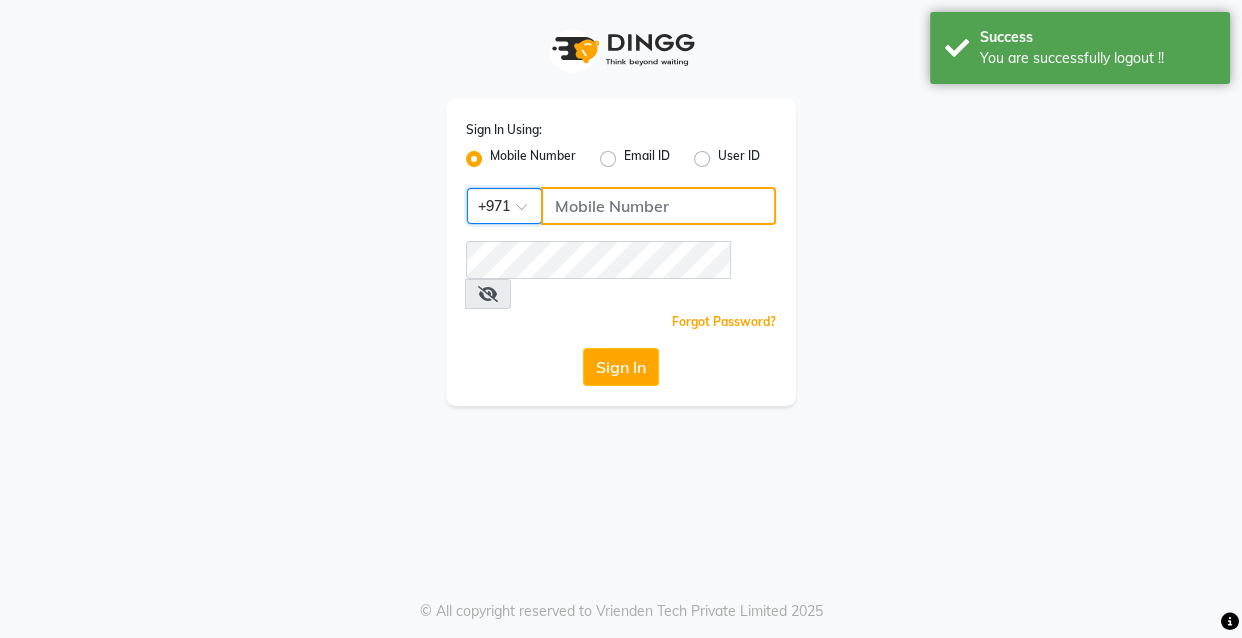 click 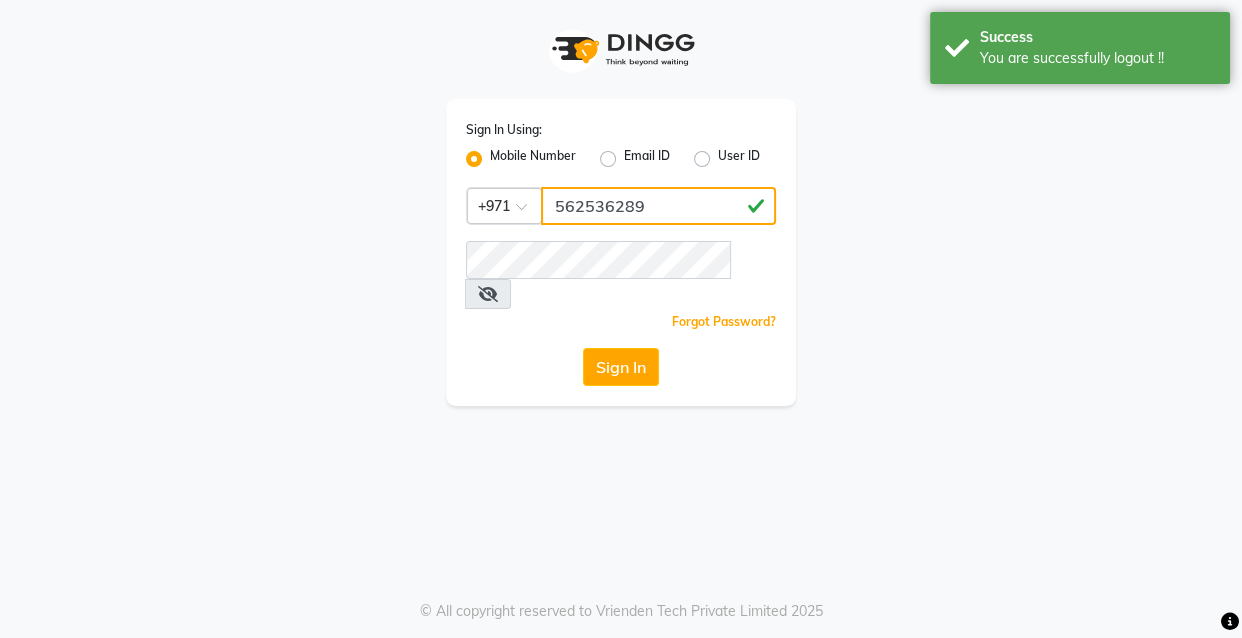 type on "562536289" 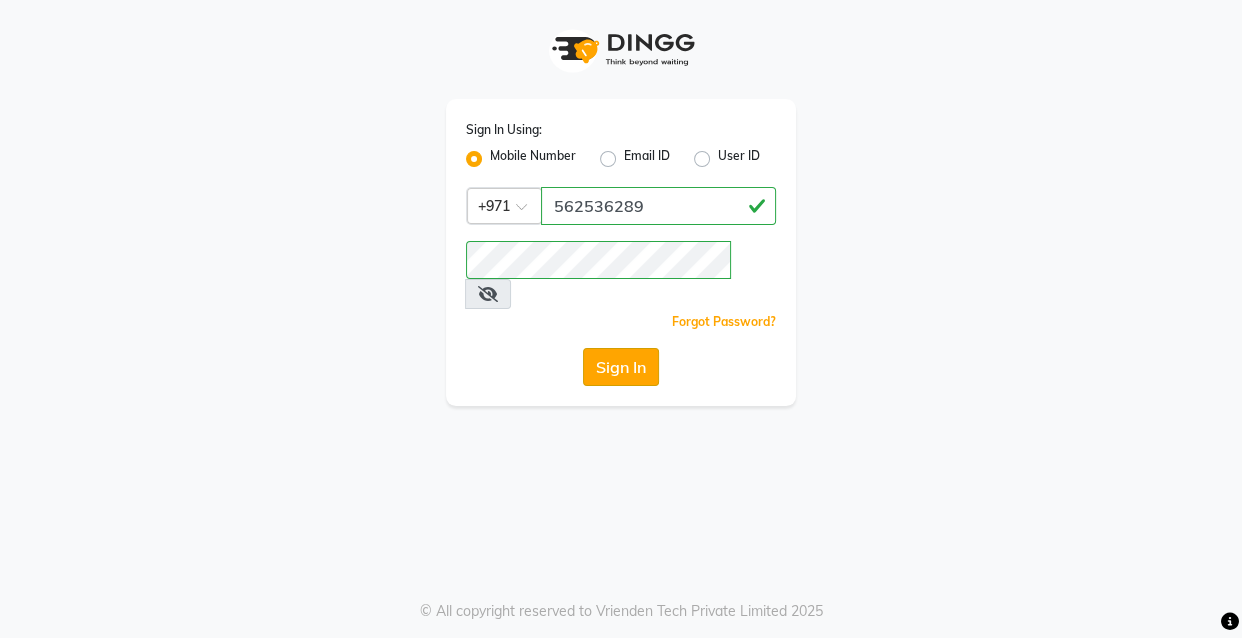 click on "Sign In" 